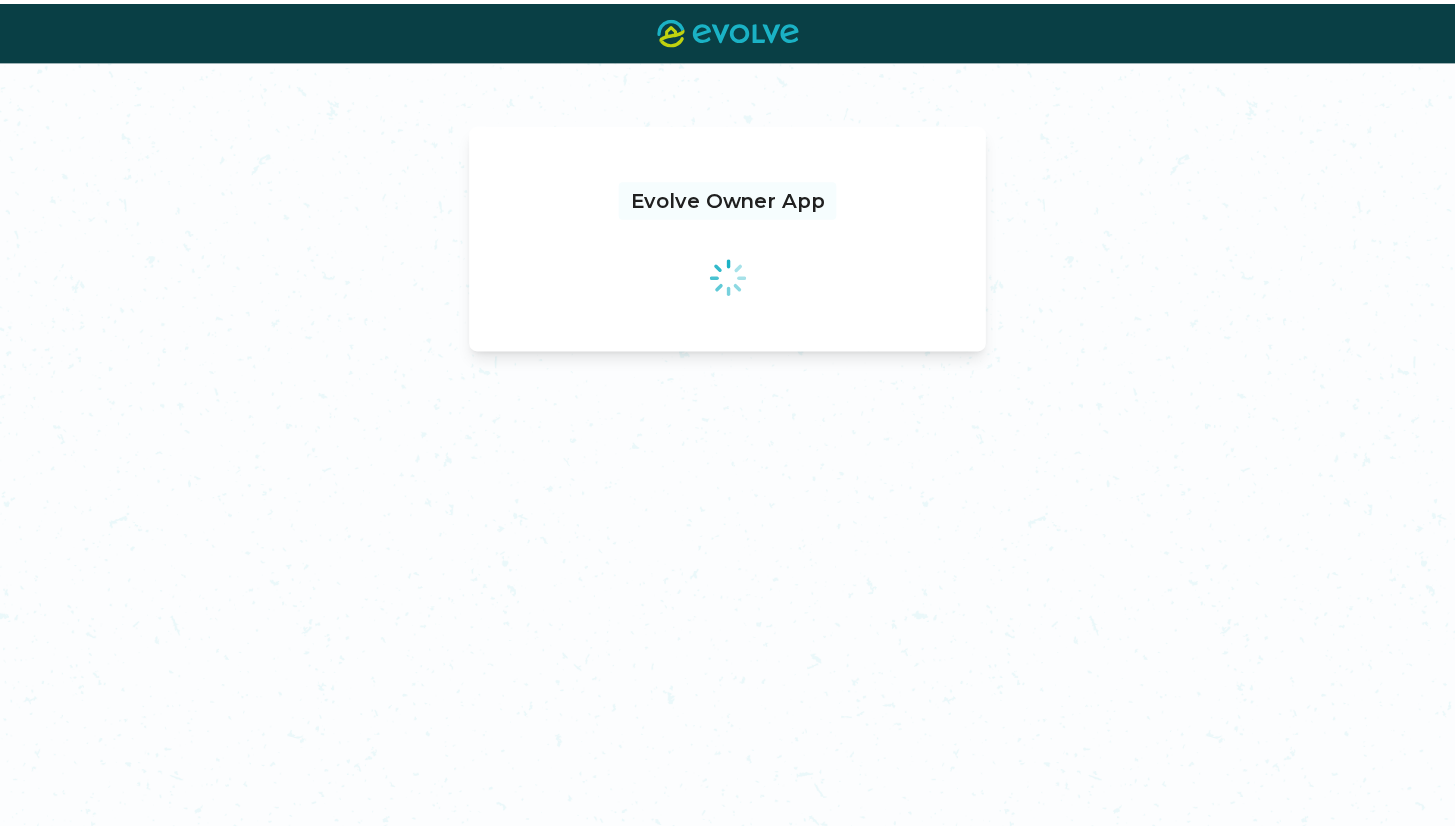 scroll, scrollTop: 0, scrollLeft: 0, axis: both 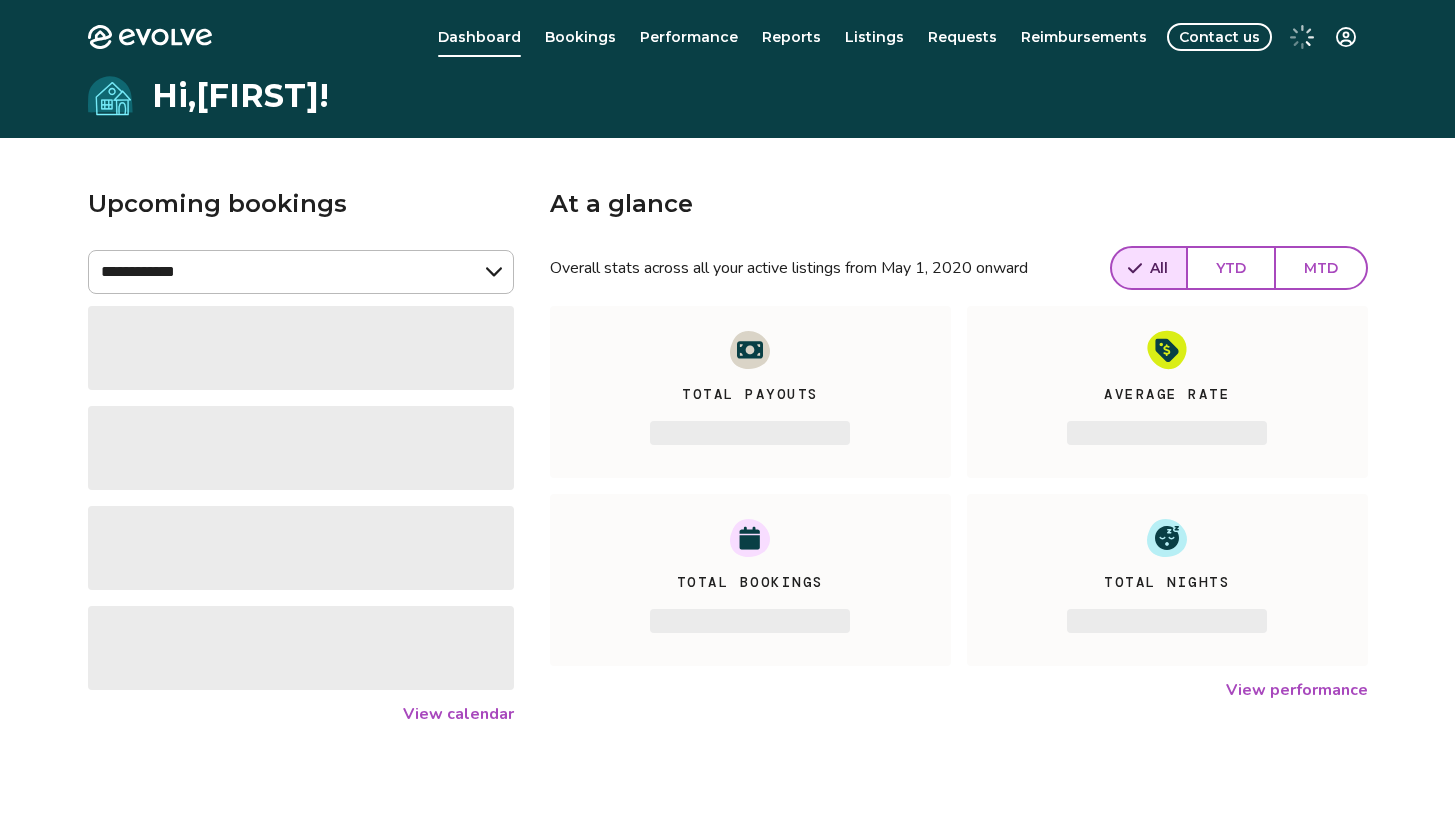 click on "Listings" at bounding box center (874, 37) 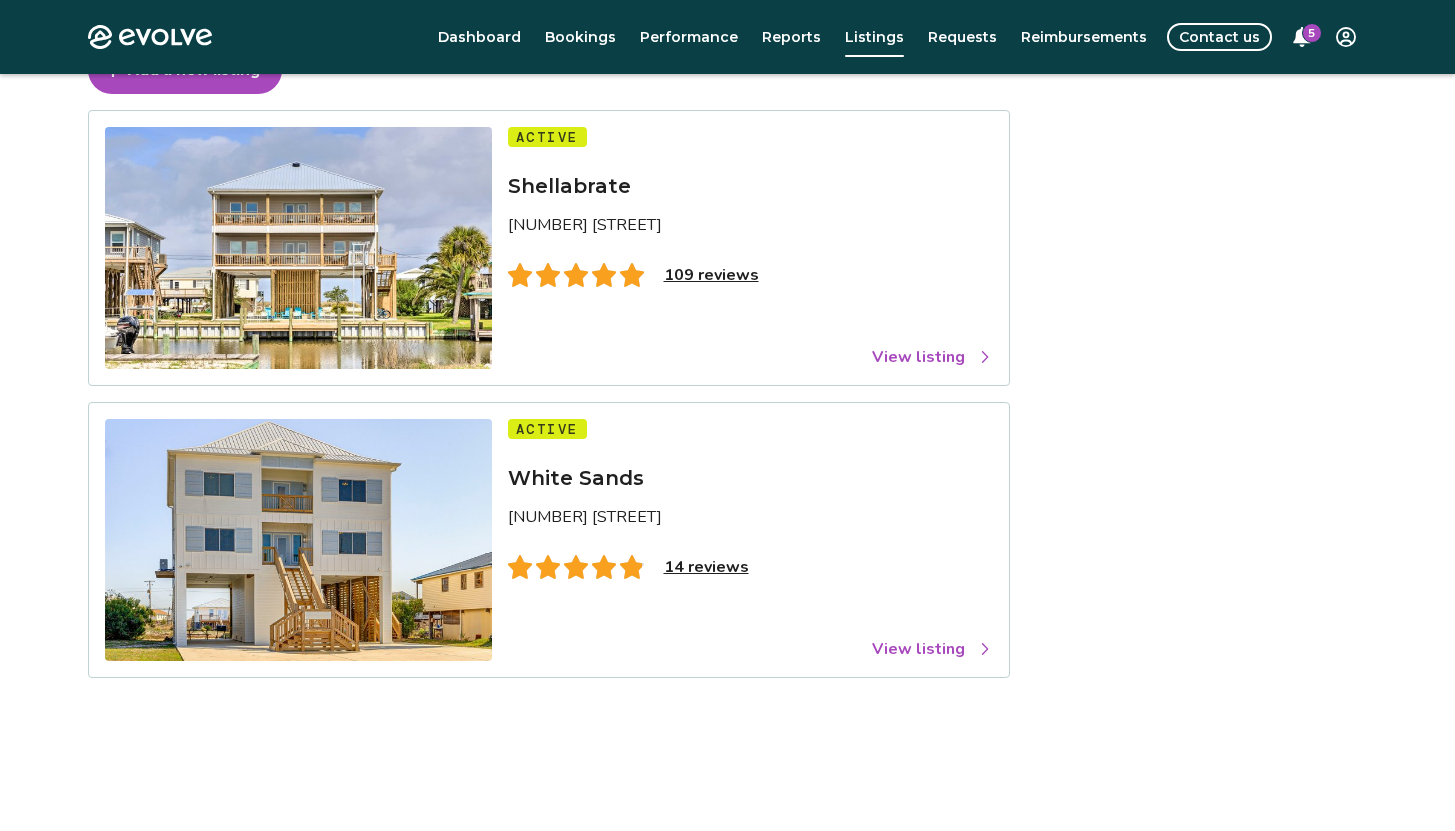 scroll, scrollTop: 13, scrollLeft: 0, axis: vertical 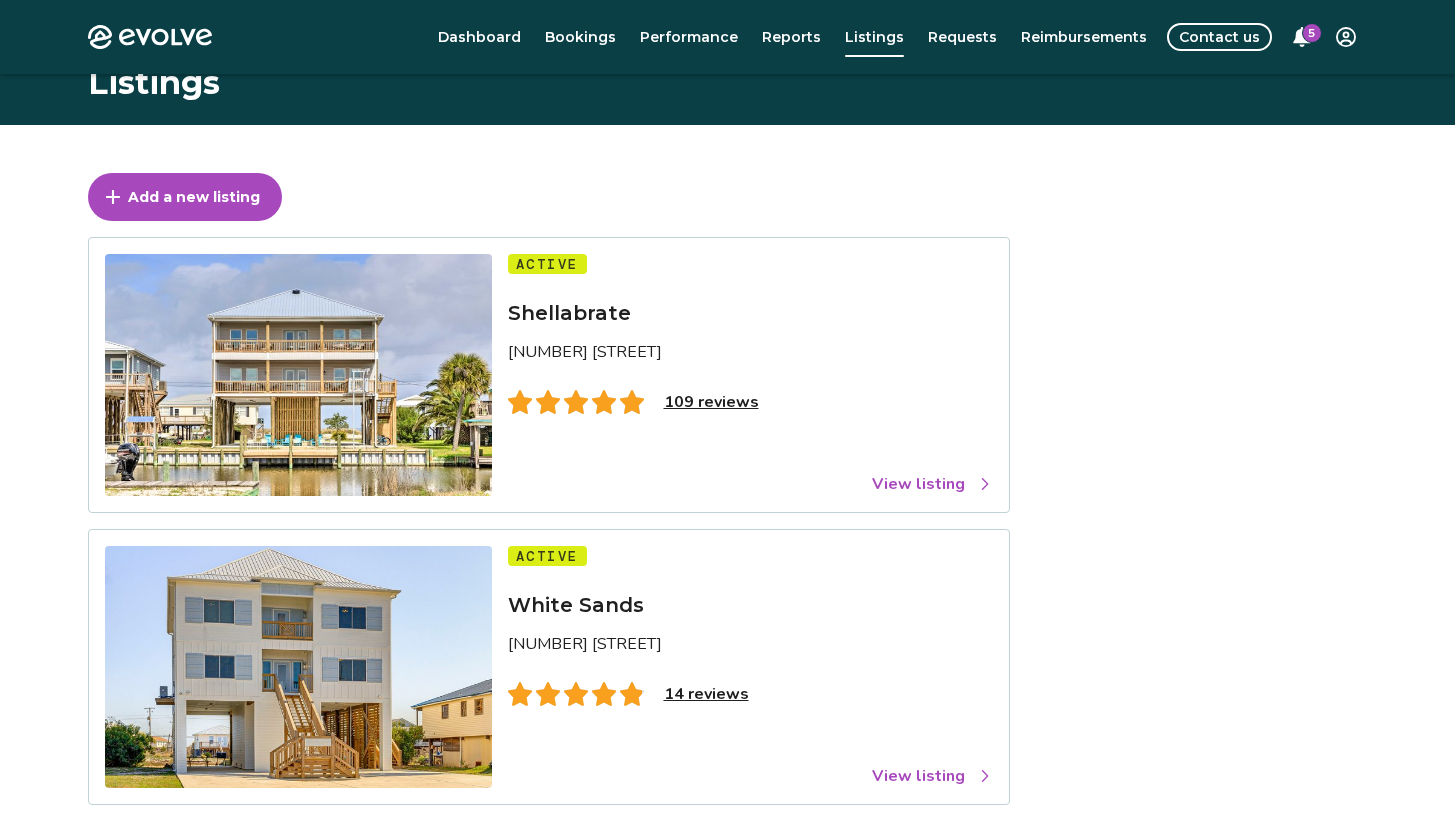 click on "View listing" at bounding box center [932, 484] 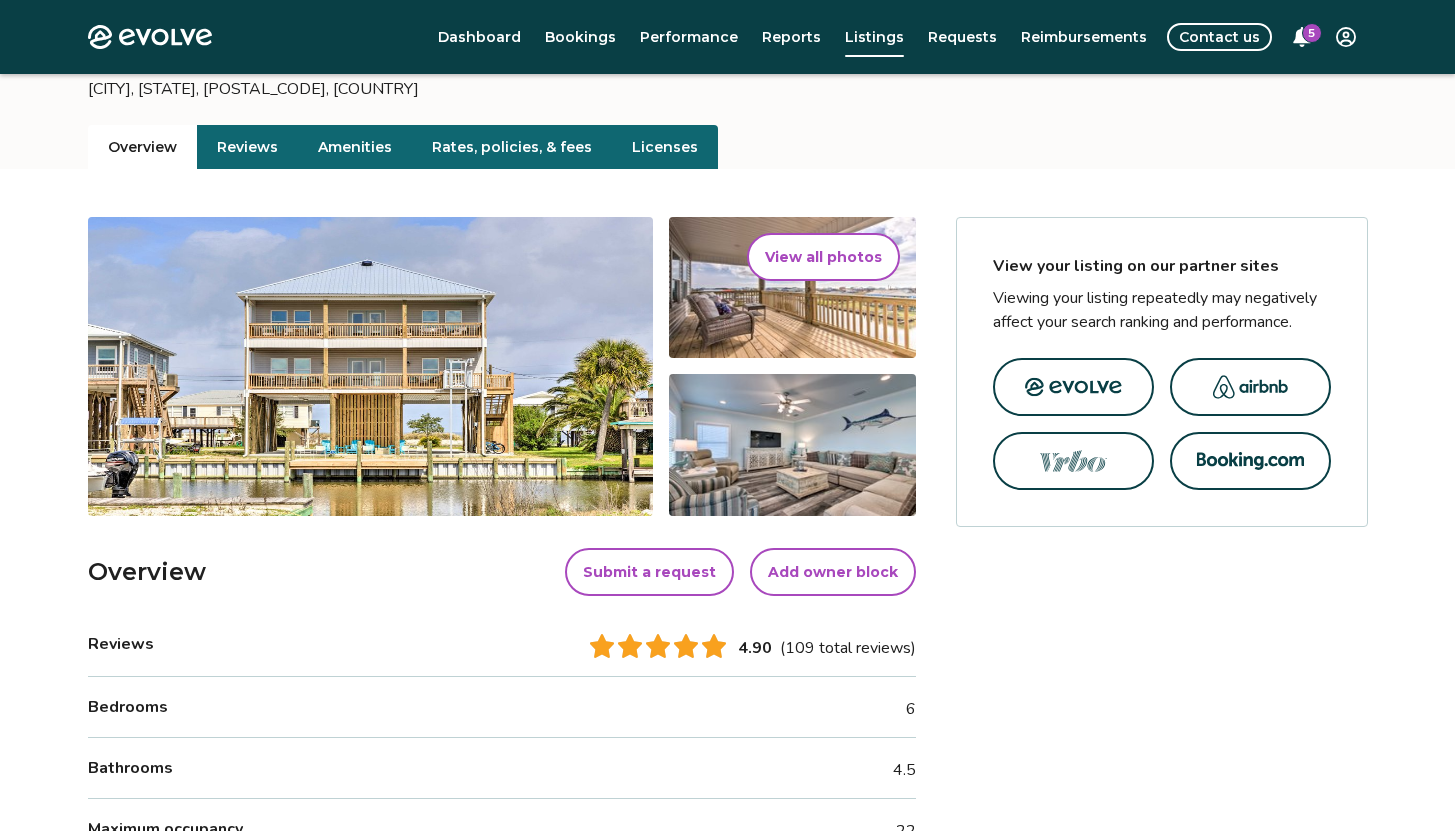 scroll, scrollTop: 92, scrollLeft: 0, axis: vertical 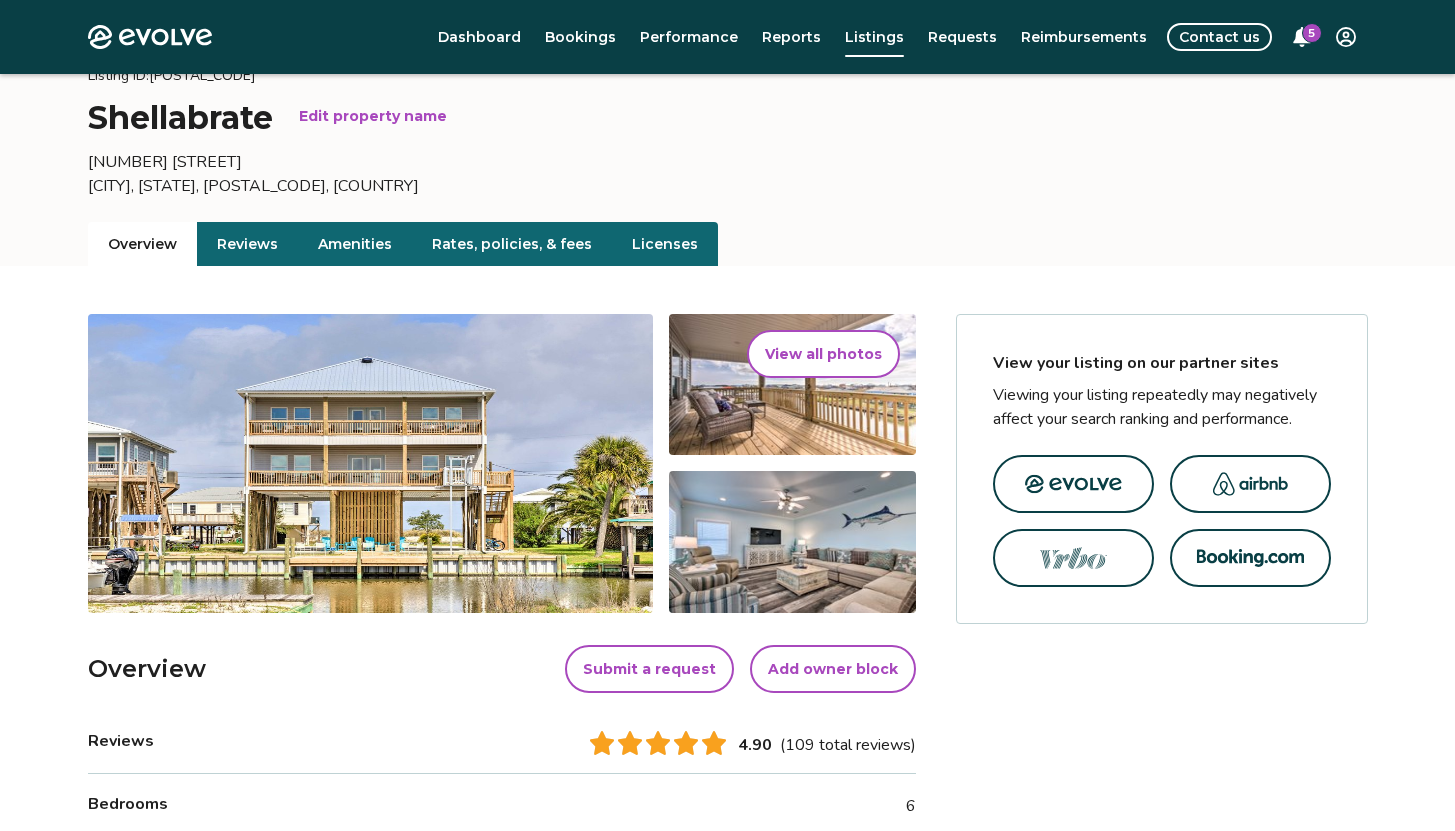 click on "Rates, policies, & fees" at bounding box center (512, 244) 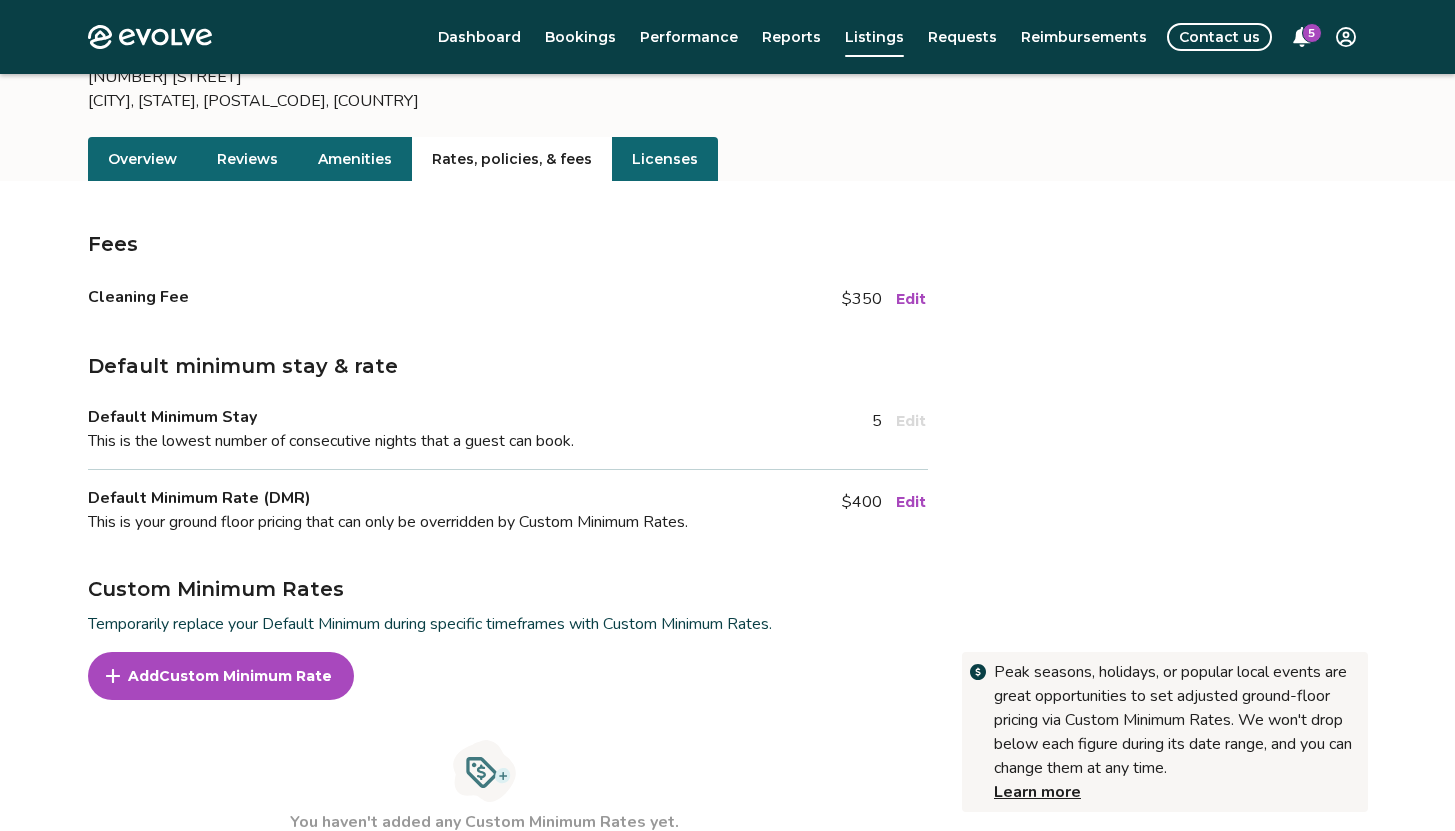 scroll, scrollTop: 179, scrollLeft: 0, axis: vertical 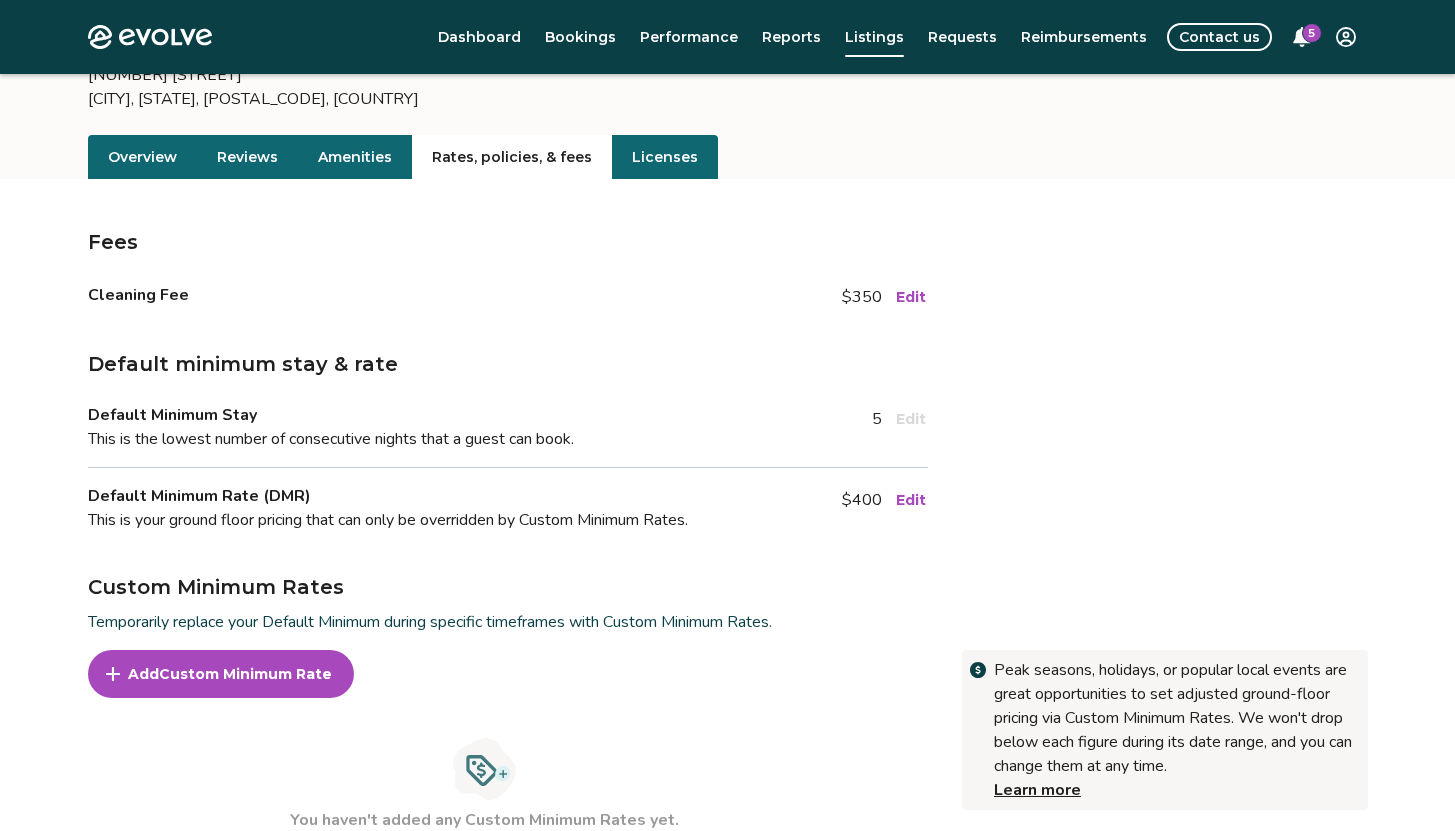 click on "Overview" at bounding box center (142, 157) 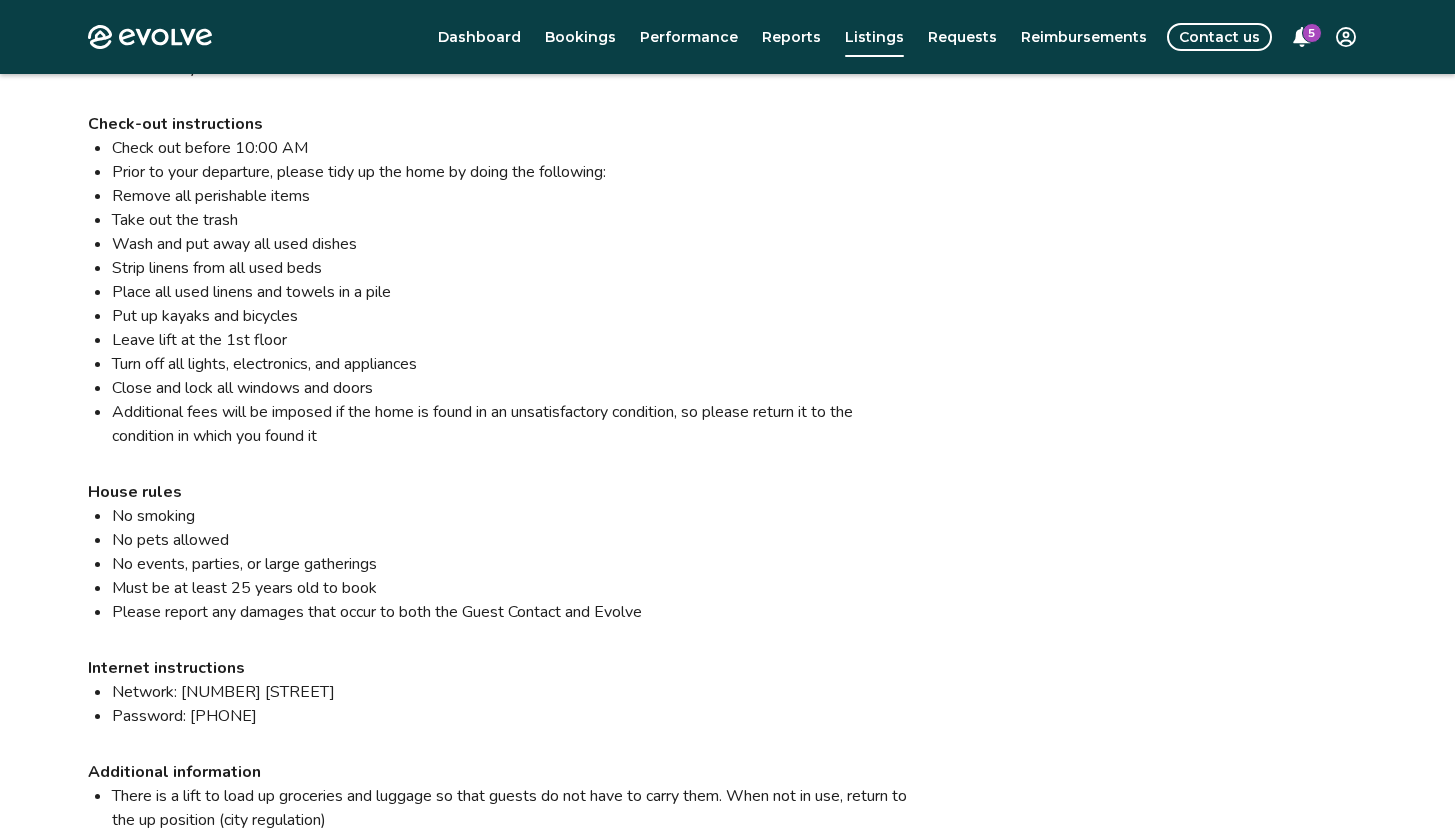 scroll, scrollTop: 1941, scrollLeft: 0, axis: vertical 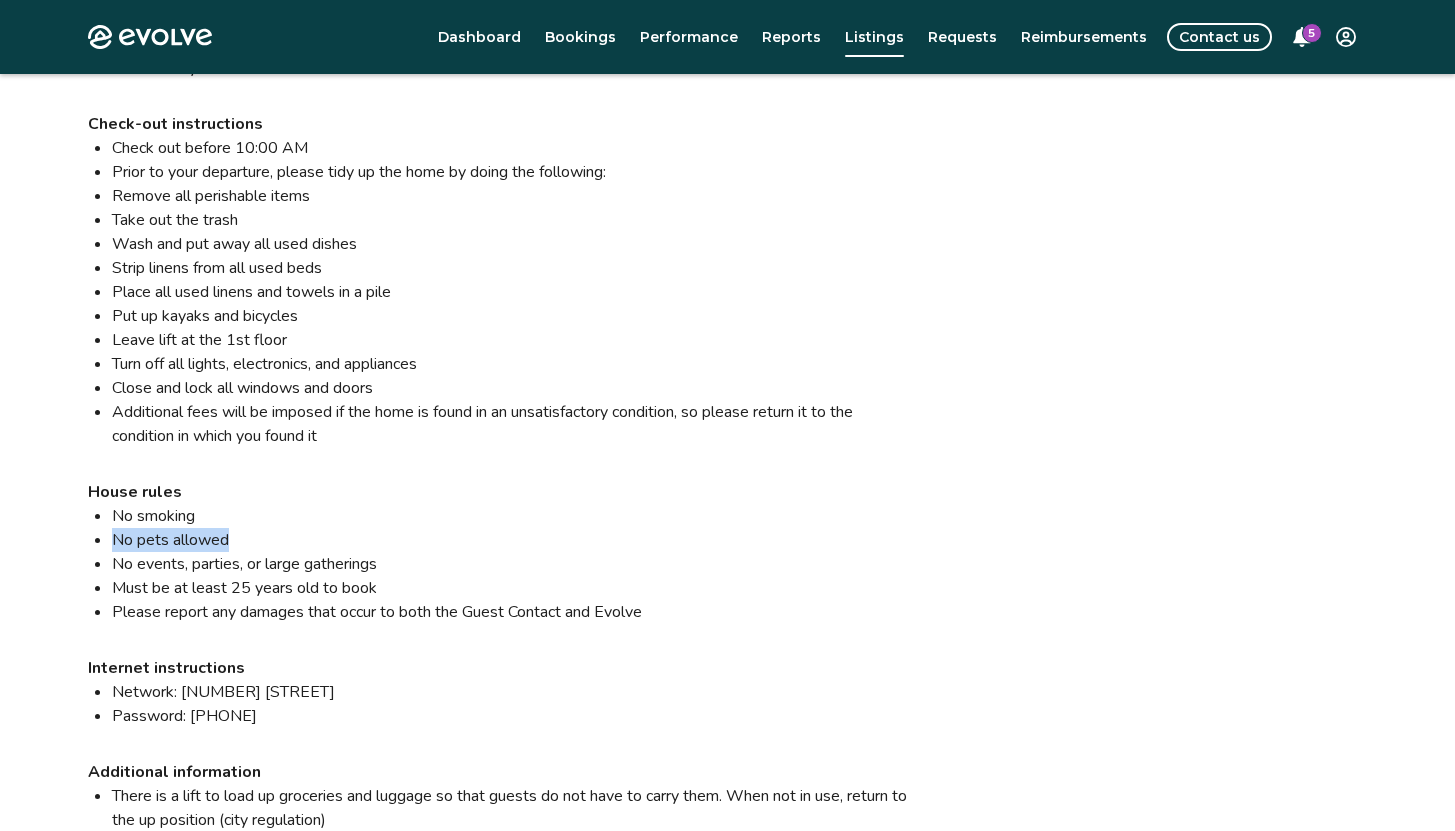 drag, startPoint x: 114, startPoint y: 542, endPoint x: 239, endPoint y: 541, distance: 125.004 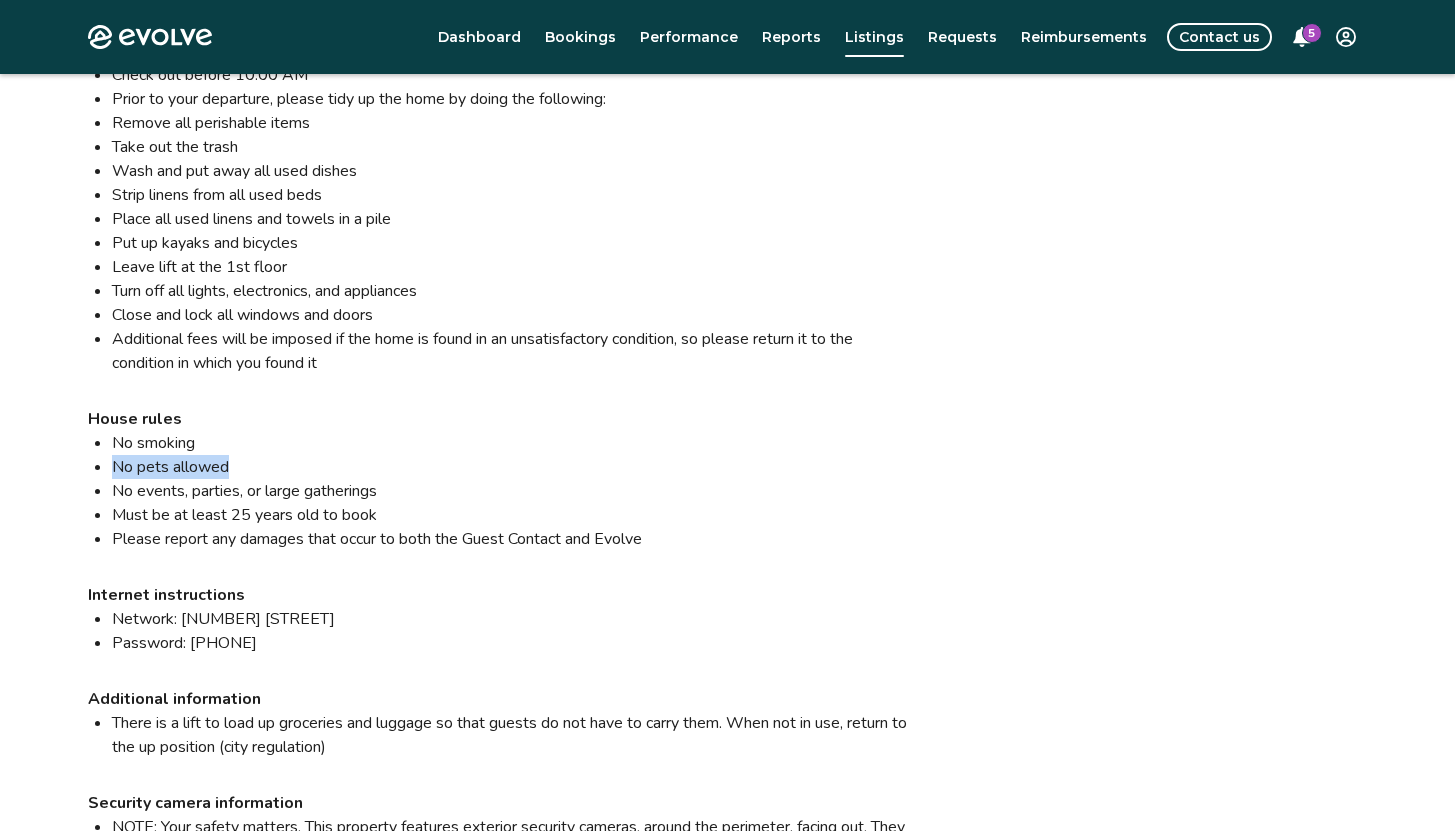 scroll, scrollTop: 2161, scrollLeft: 0, axis: vertical 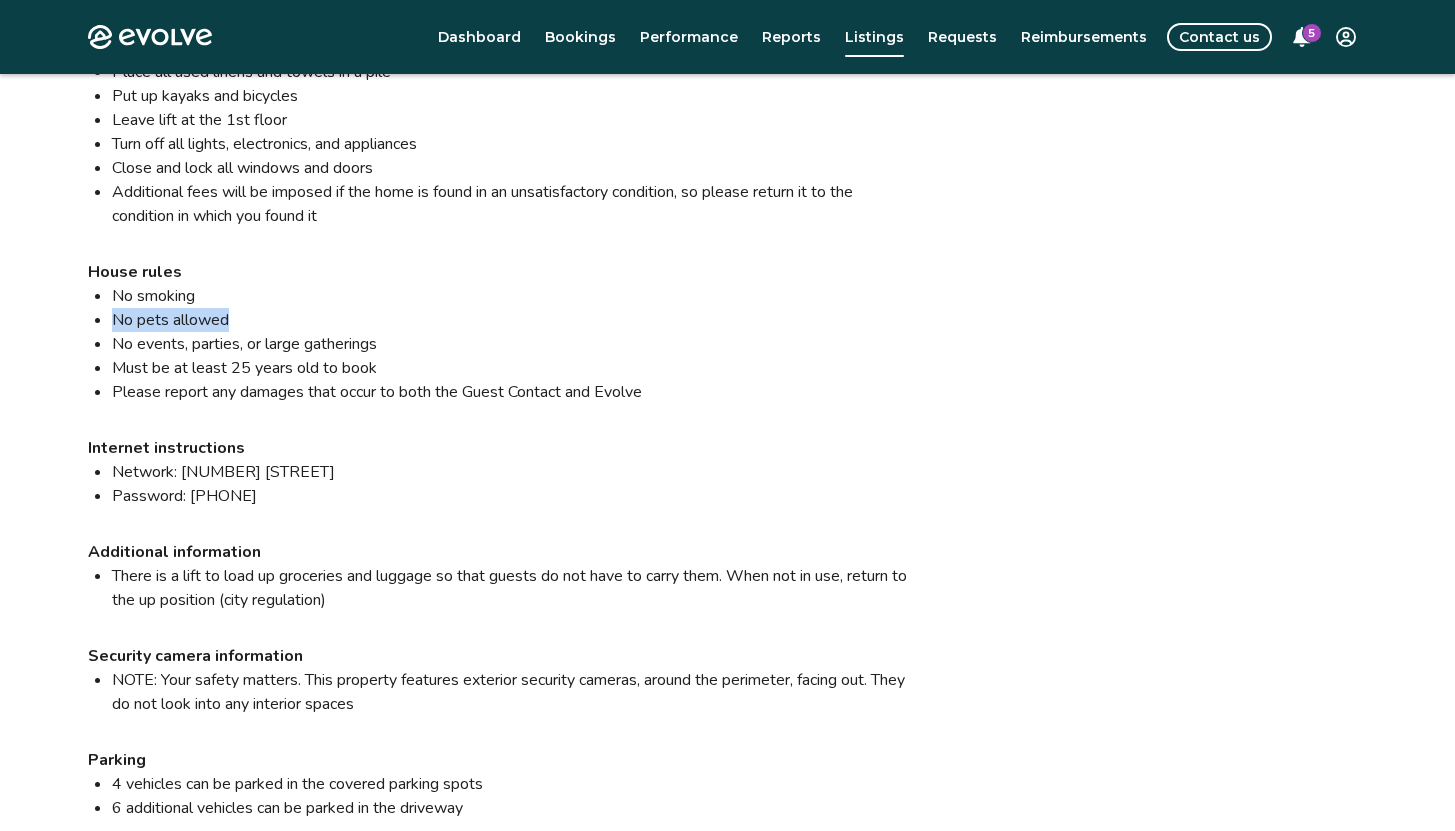 click on "No pets allowed" at bounding box center (514, 320) 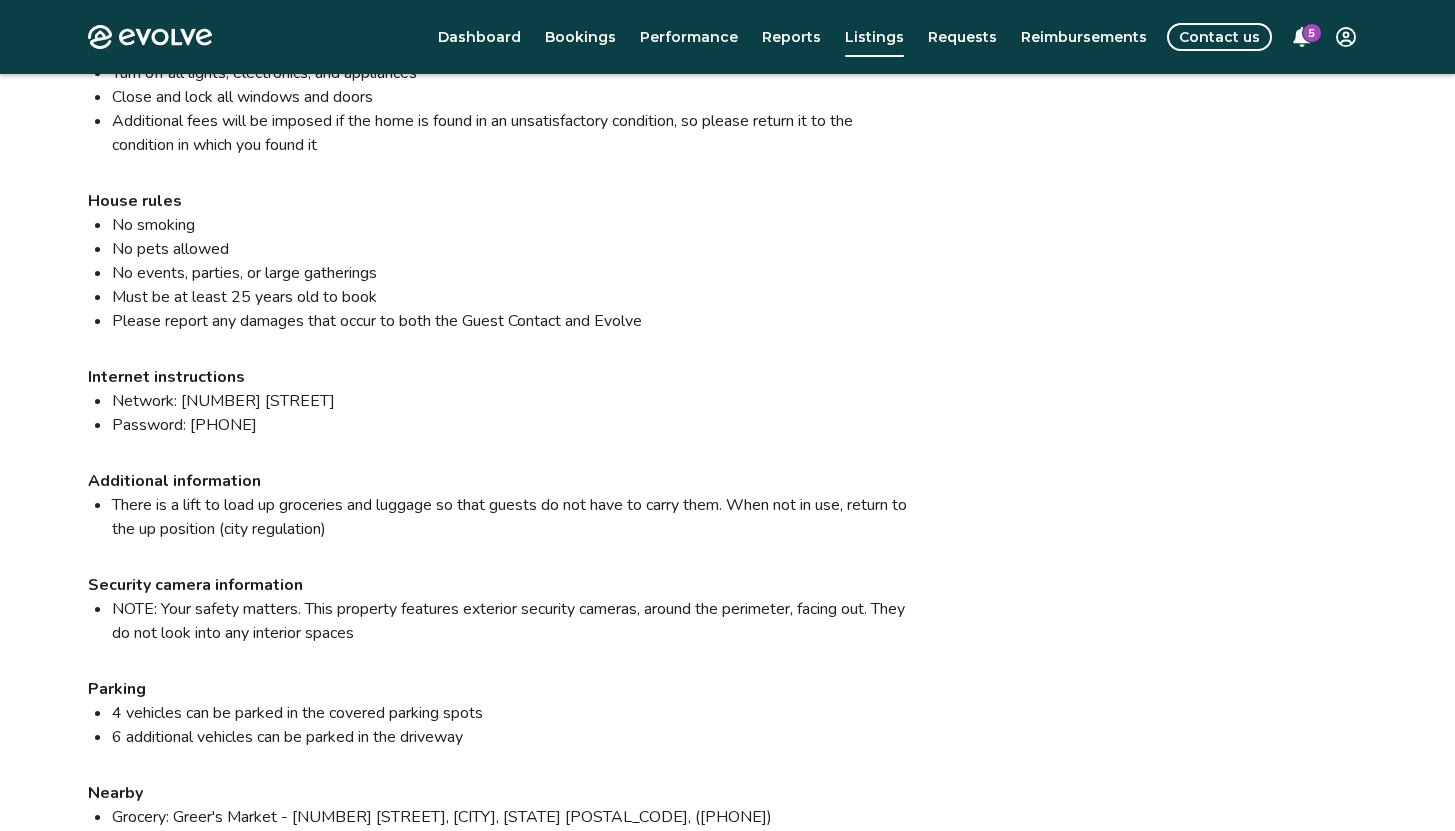 scroll, scrollTop: 2155, scrollLeft: 0, axis: vertical 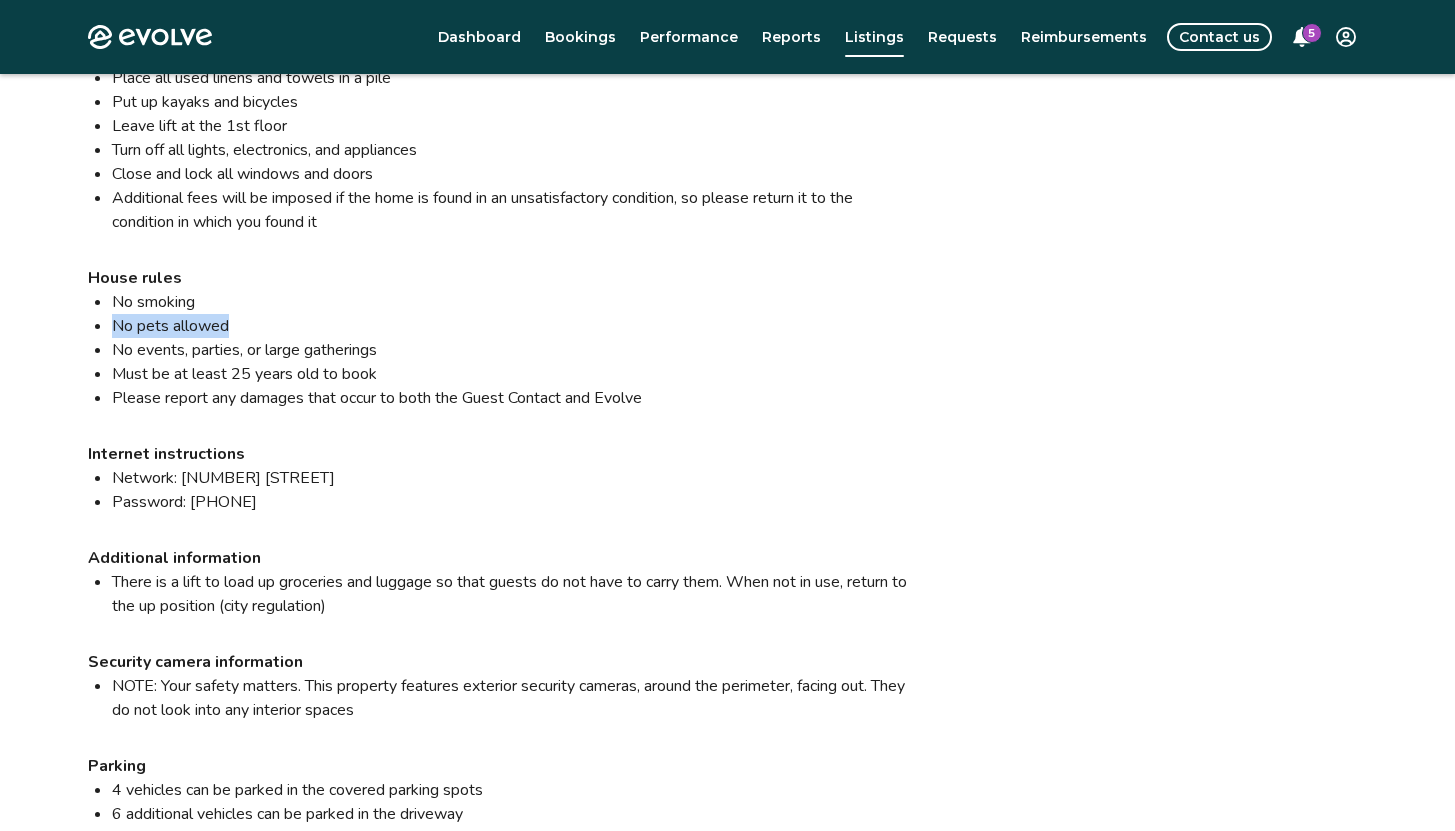 drag, startPoint x: 114, startPoint y: 324, endPoint x: 242, endPoint y: 325, distance: 128.0039 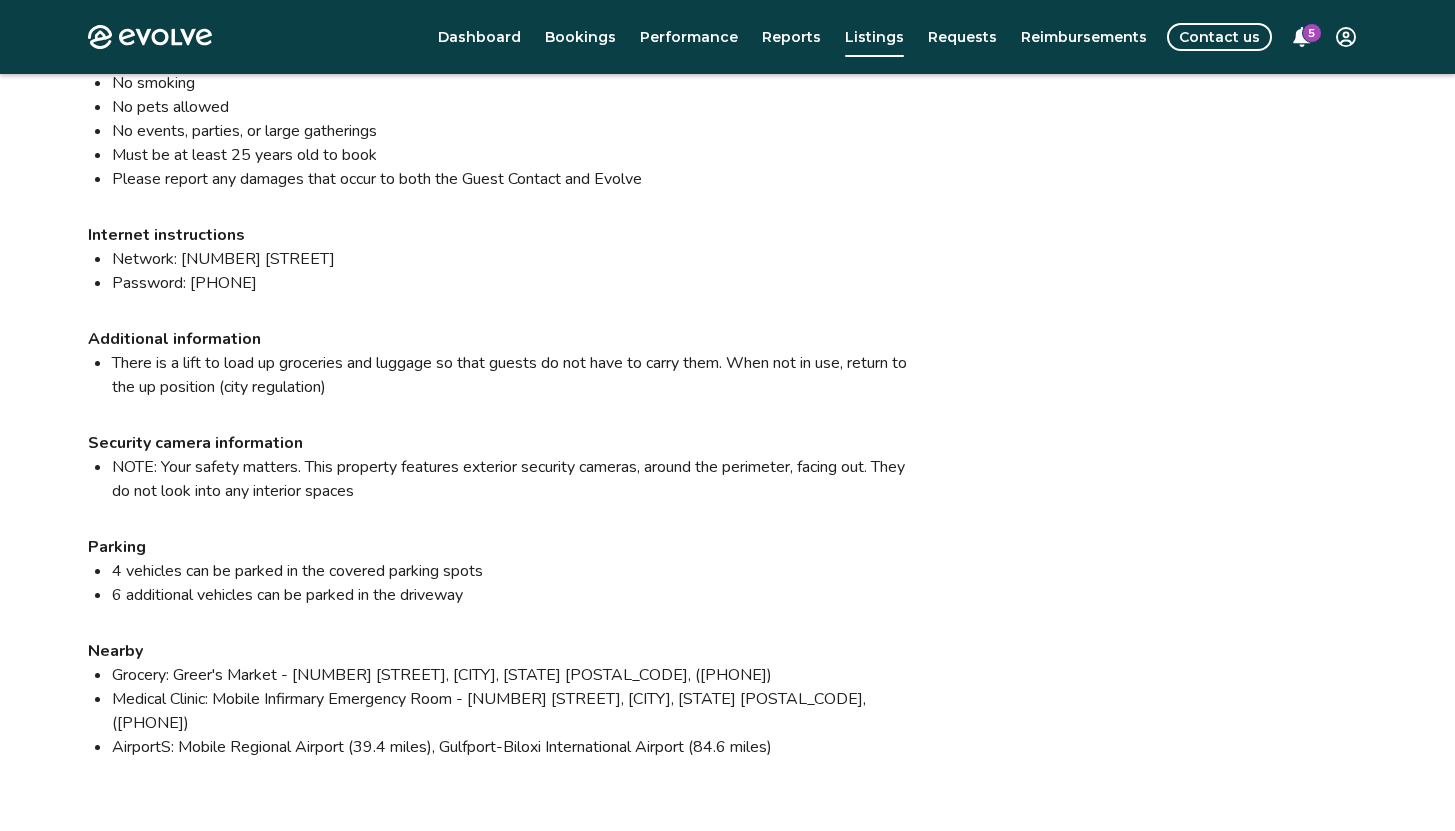 scroll, scrollTop: 2379, scrollLeft: 0, axis: vertical 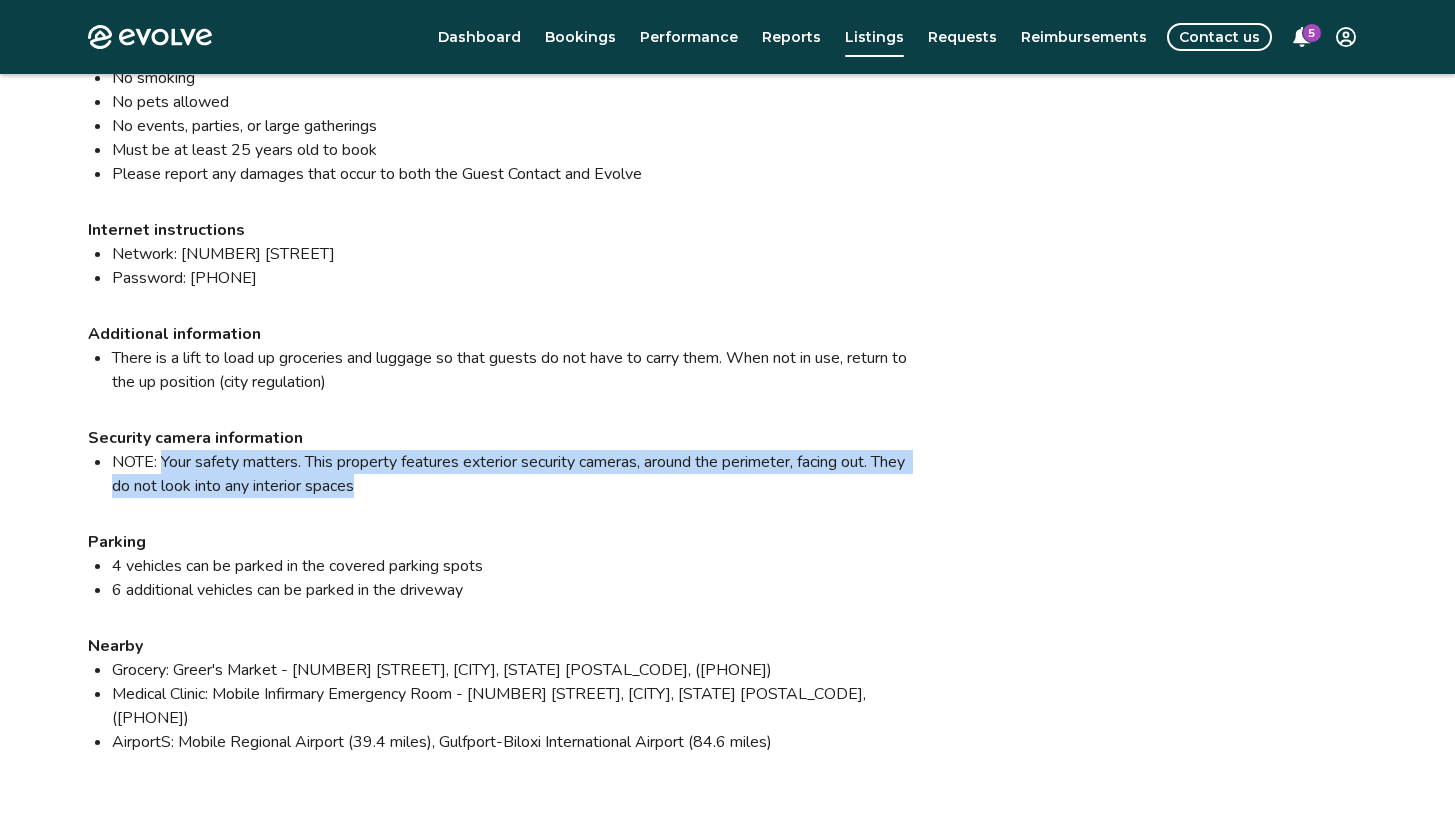 drag, startPoint x: 164, startPoint y: 461, endPoint x: 415, endPoint y: 486, distance: 252.24194 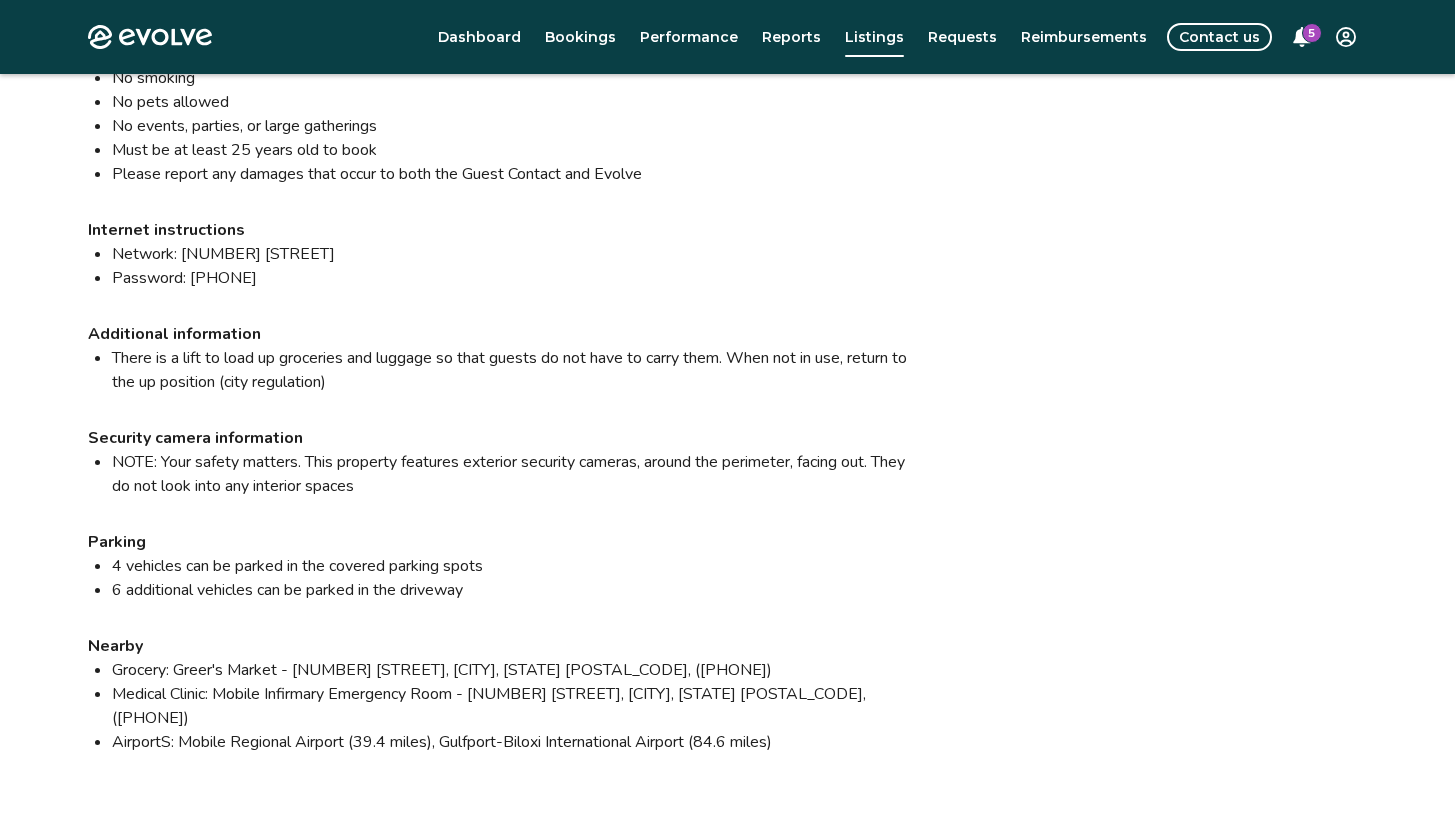 click on "Security camera information" at bounding box center (502, 438) 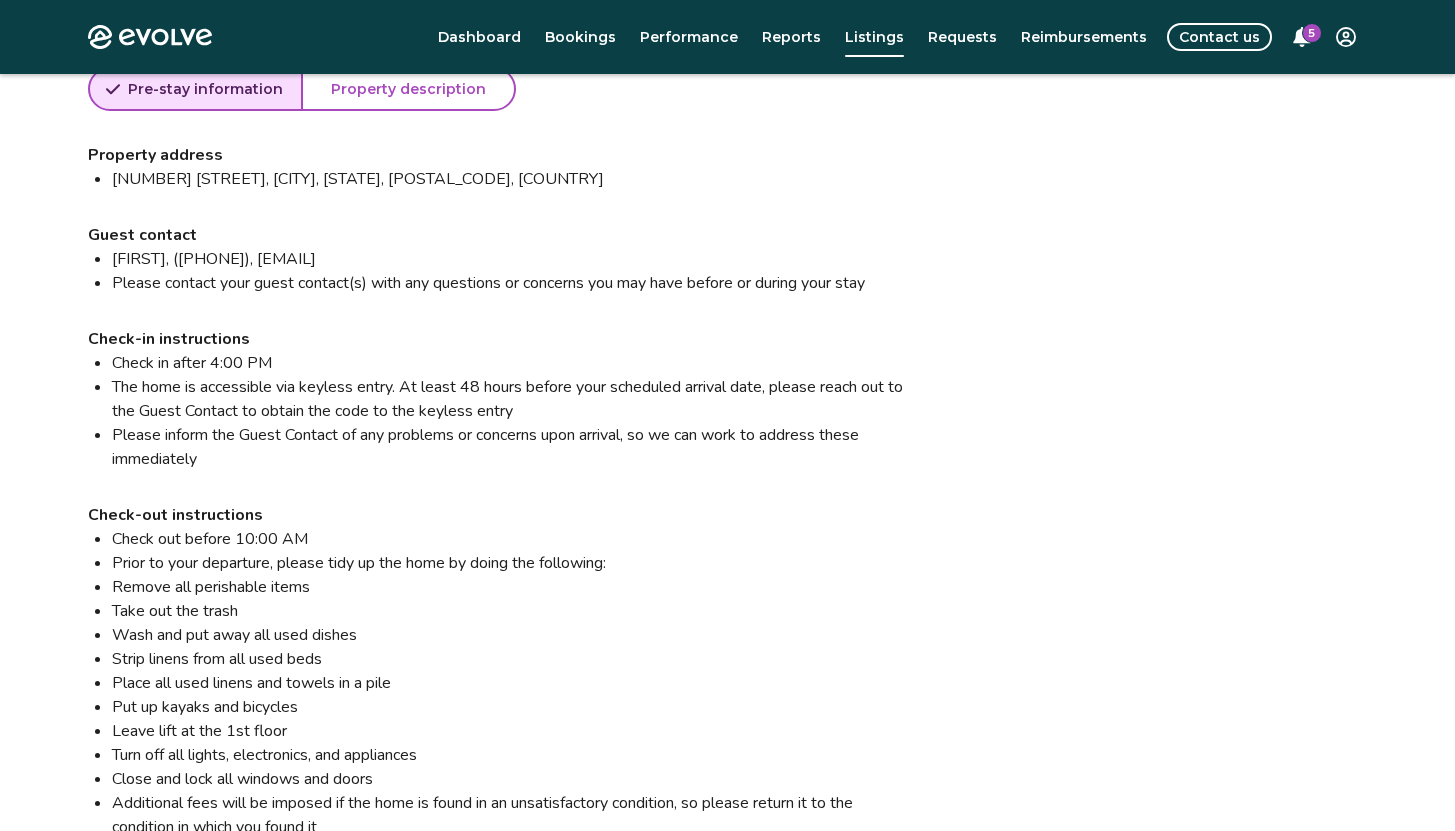scroll, scrollTop: 1566, scrollLeft: 0, axis: vertical 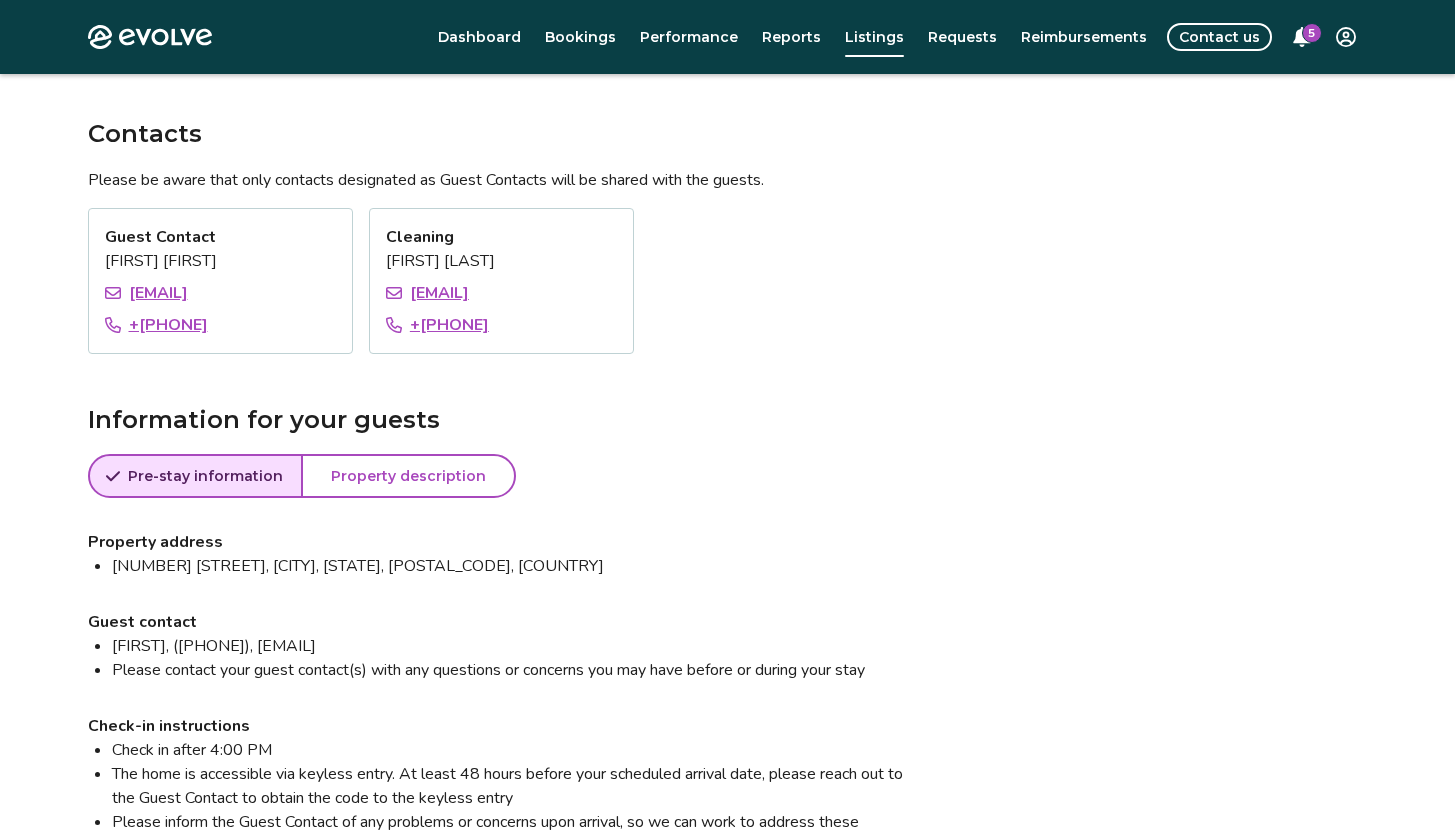 click on "Property description" at bounding box center (408, 476) 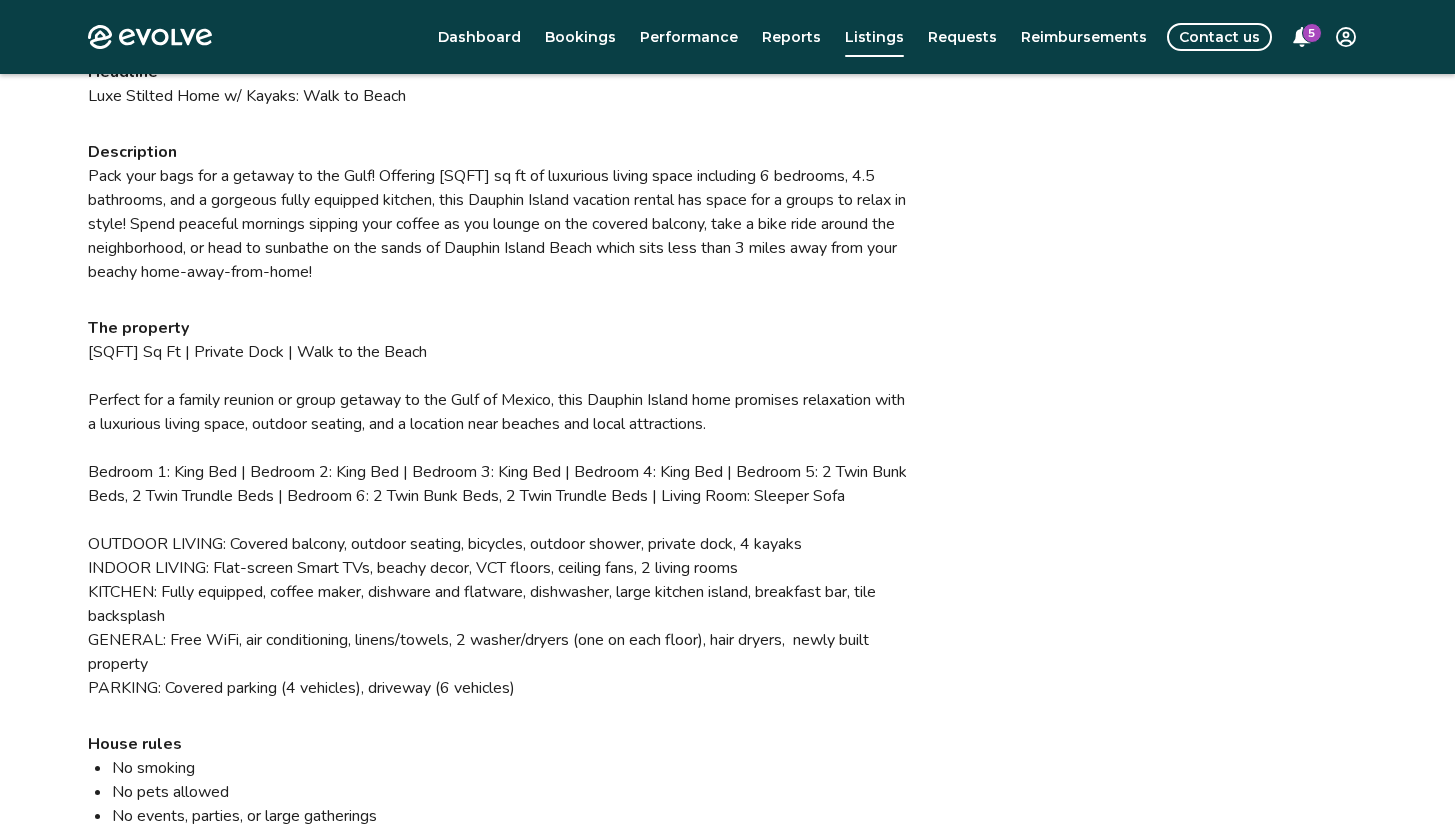 scroll, scrollTop: 1632, scrollLeft: 0, axis: vertical 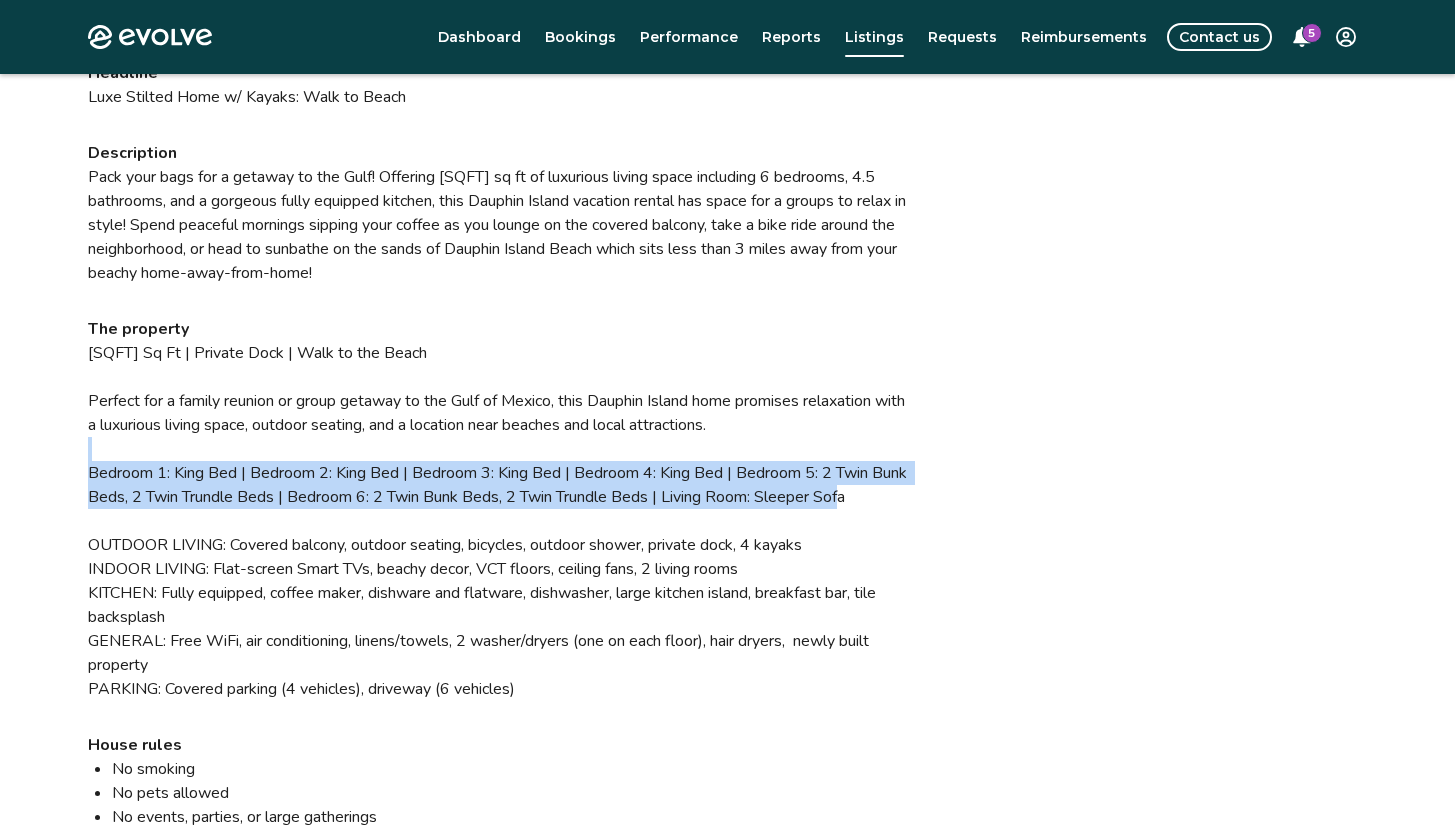 drag, startPoint x: 90, startPoint y: 471, endPoint x: 913, endPoint y: 498, distance: 823.44275 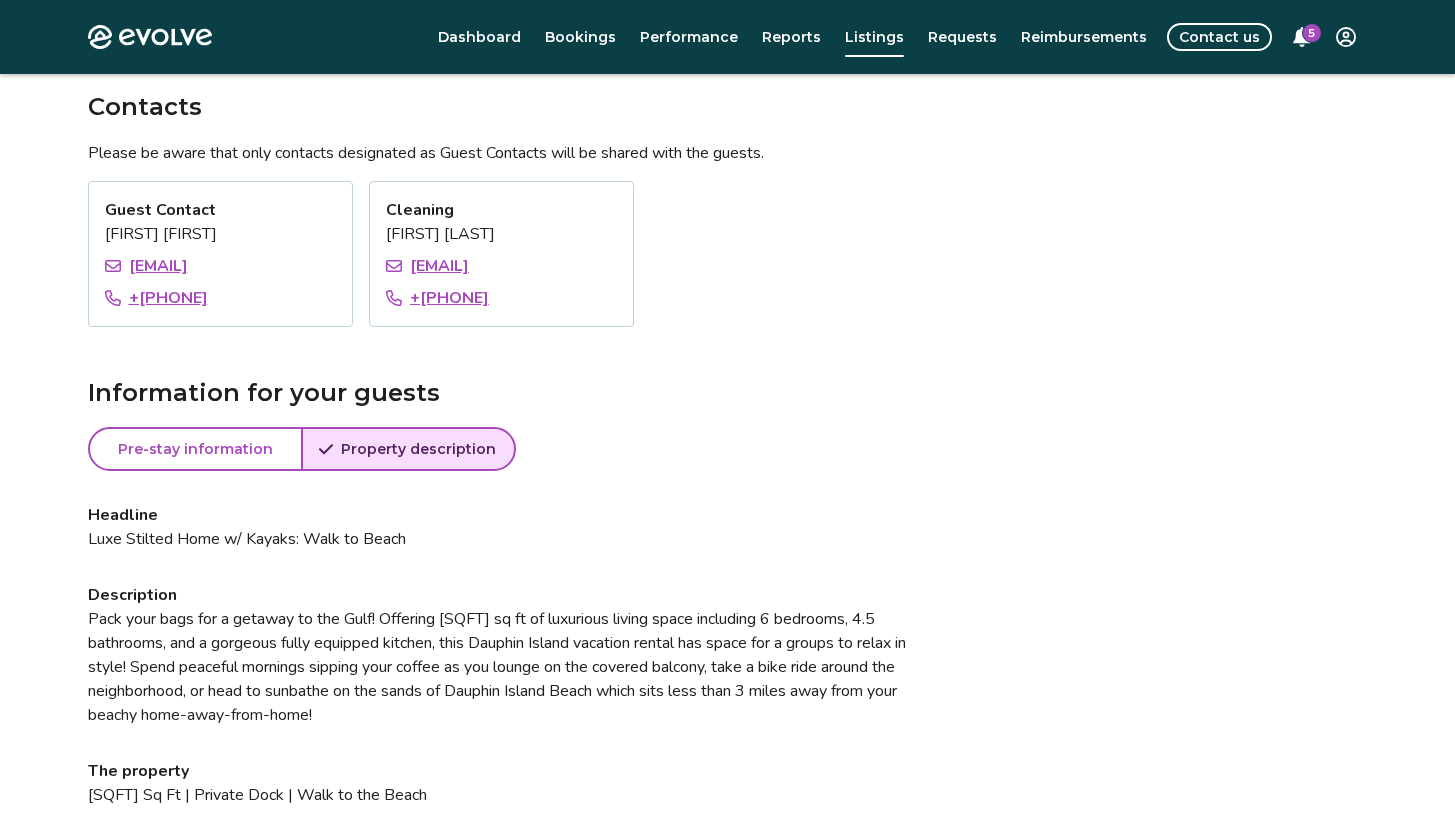 scroll, scrollTop: 1304, scrollLeft: 0, axis: vertical 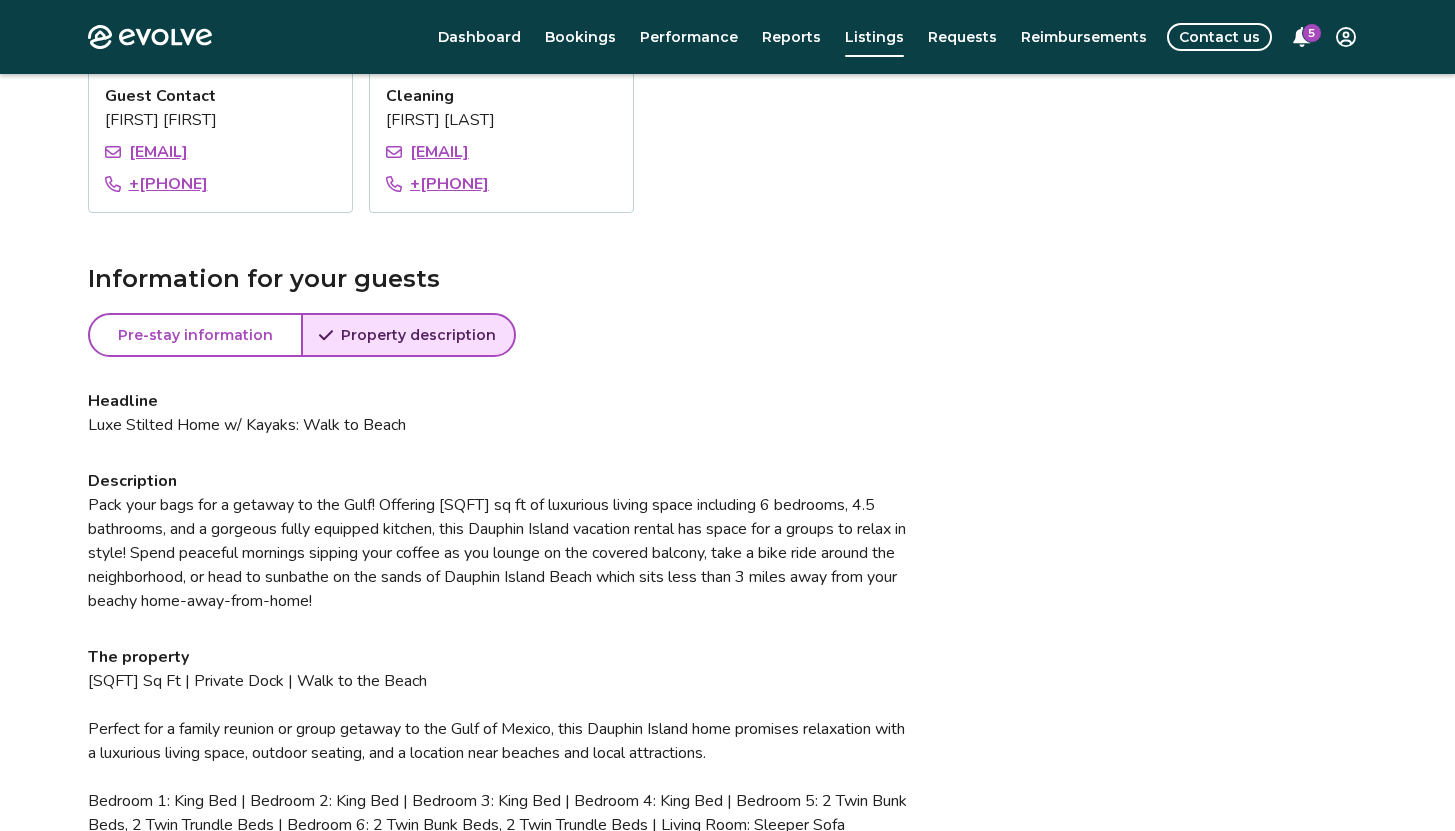 click on "Pre-stay information" at bounding box center (195, 335) 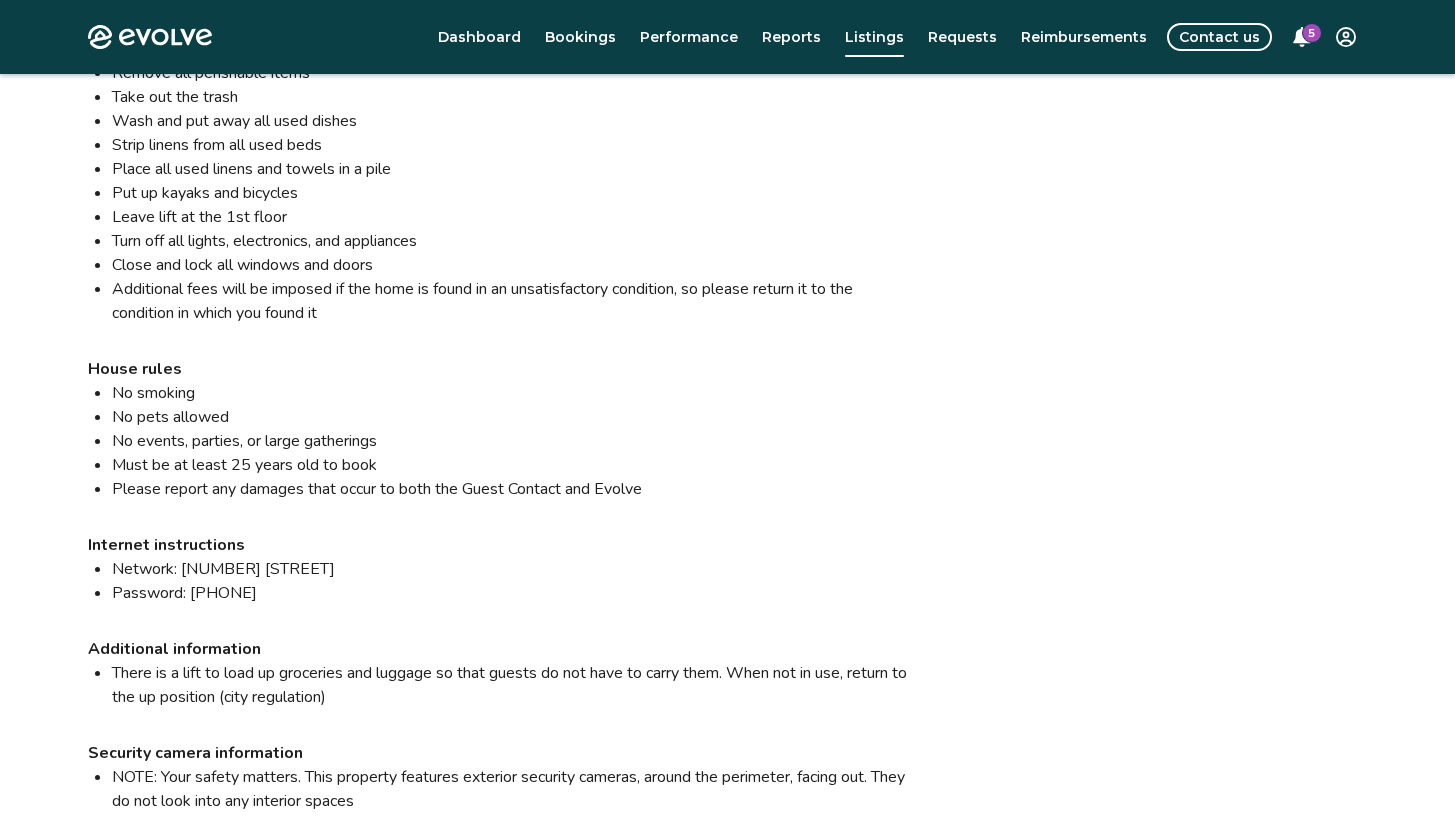 scroll, scrollTop: 2185, scrollLeft: 0, axis: vertical 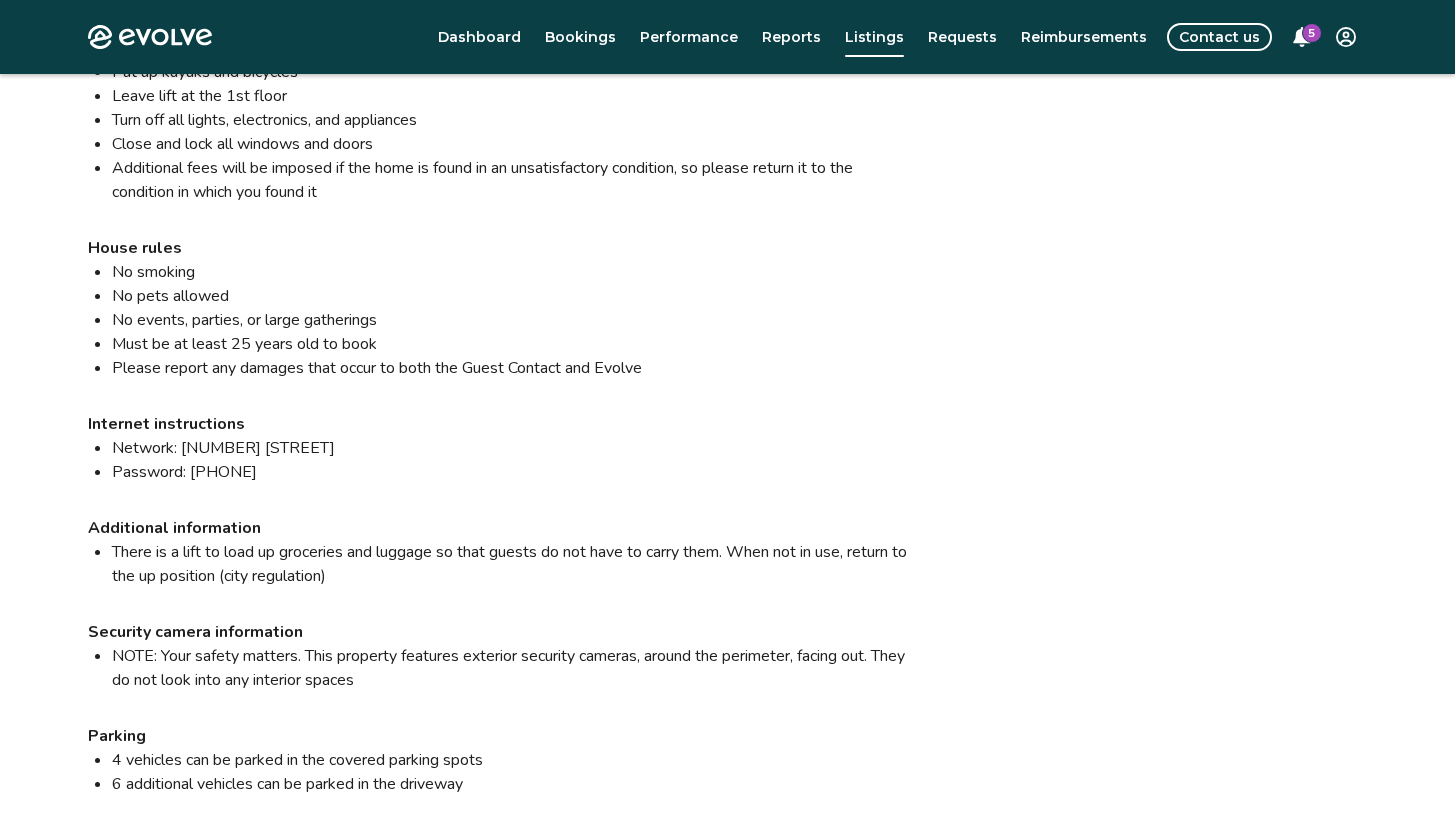 click on "Network: [NUMBER] [STREET]" at bounding box center [514, 448] 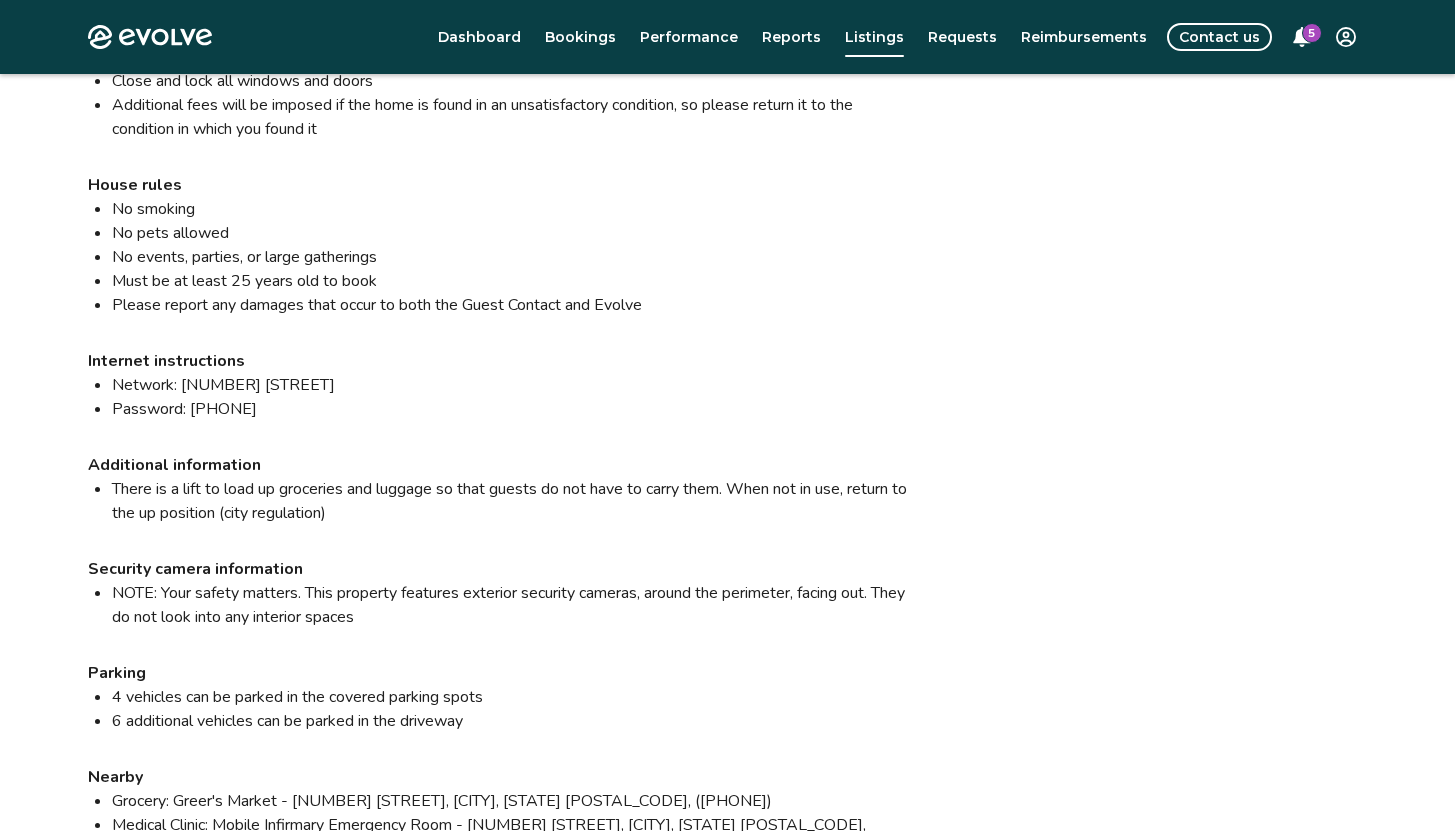 scroll, scrollTop: 2284, scrollLeft: 0, axis: vertical 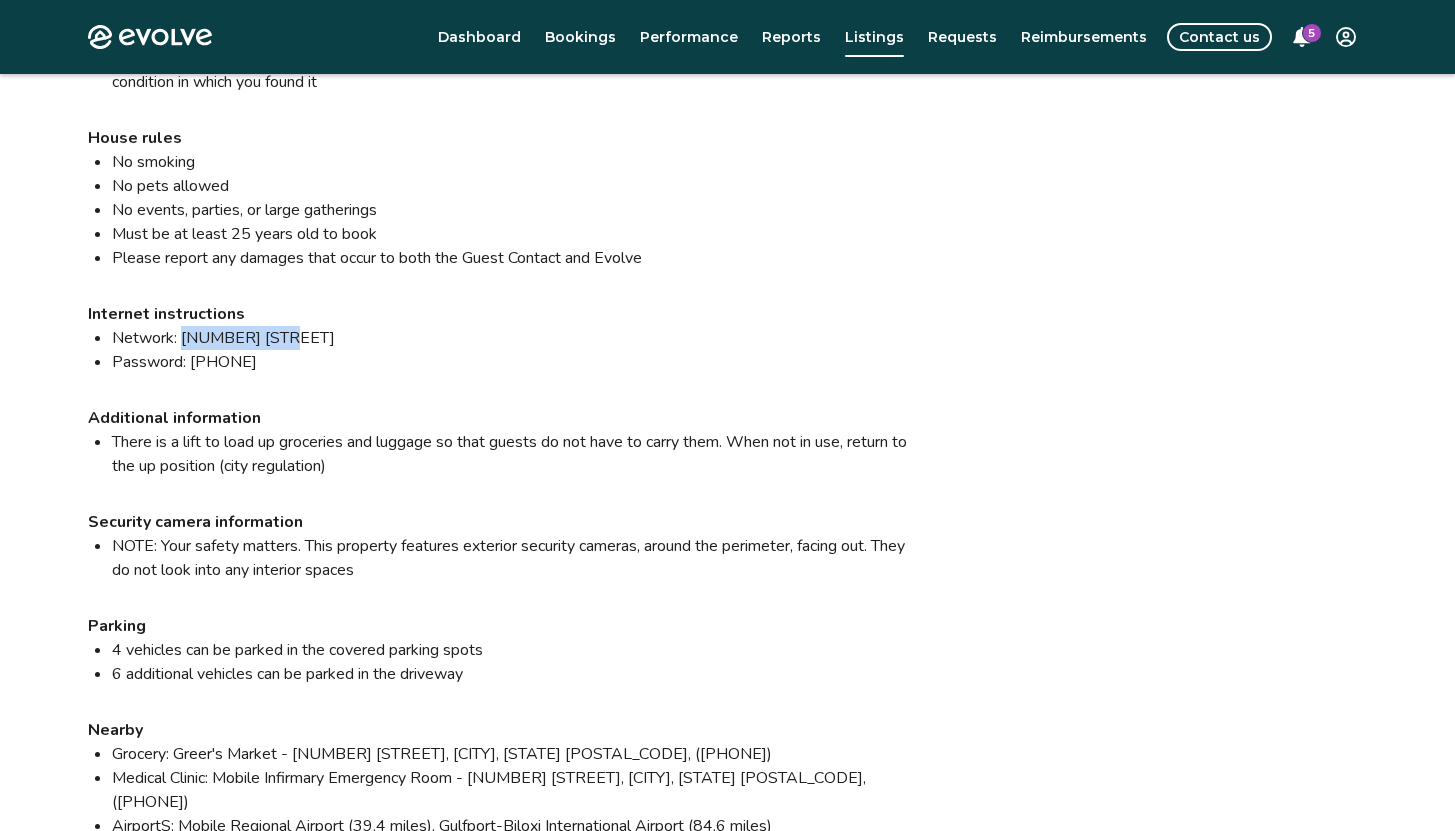 drag, startPoint x: 185, startPoint y: 338, endPoint x: 301, endPoint y: 340, distance: 116.01724 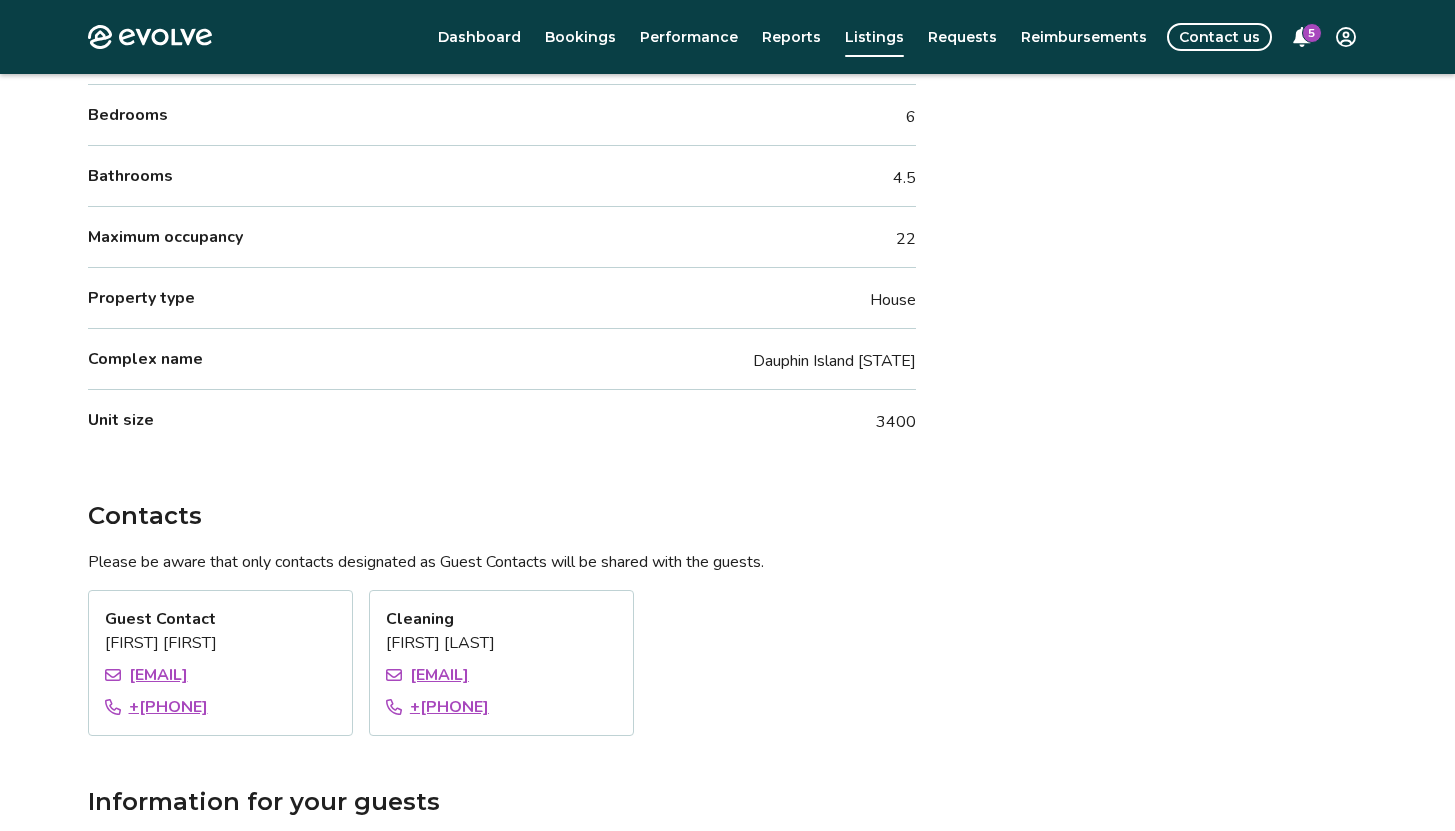 scroll, scrollTop: 743, scrollLeft: 0, axis: vertical 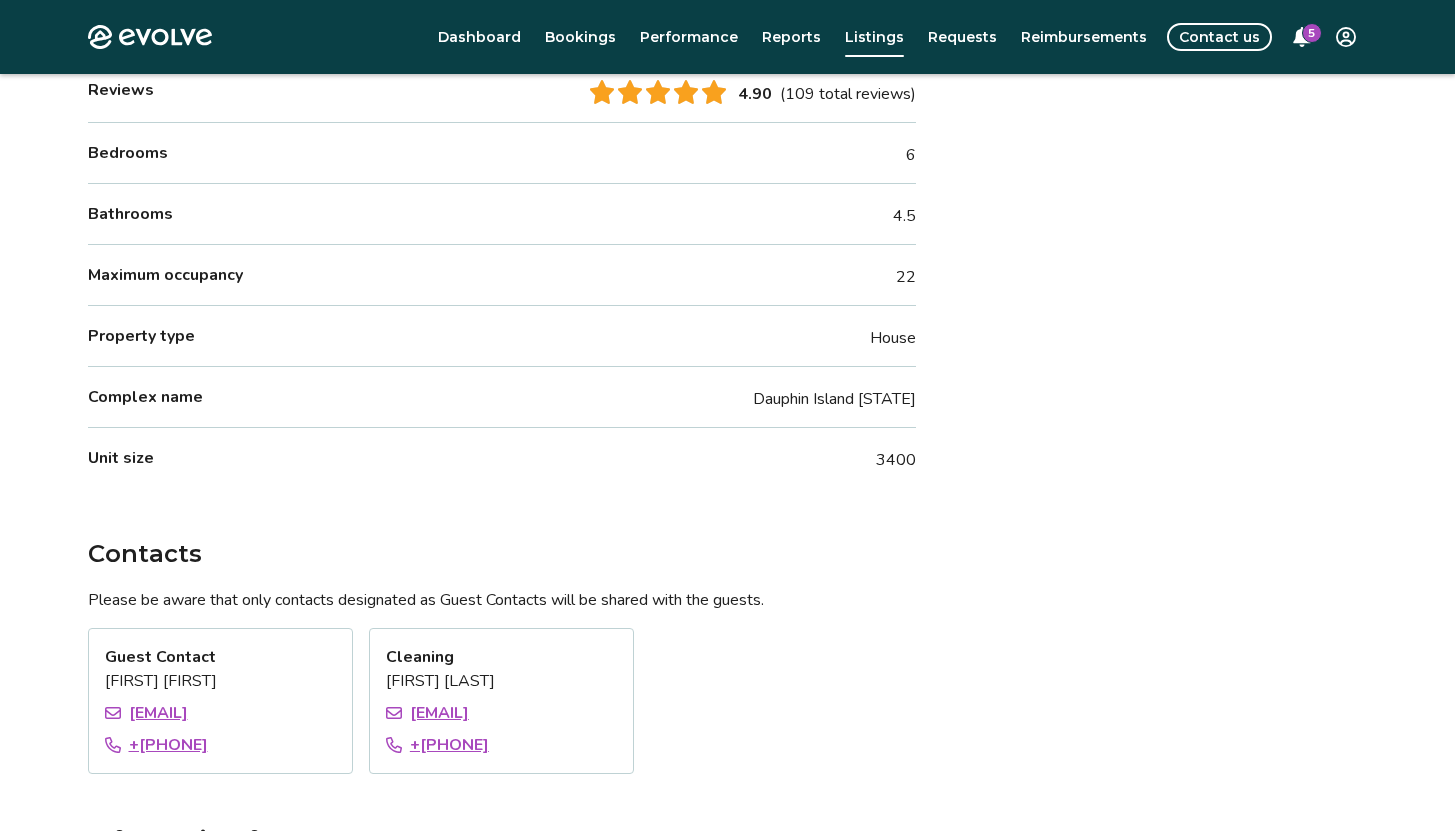 click on "Unit size 3400" at bounding box center (502, 458) 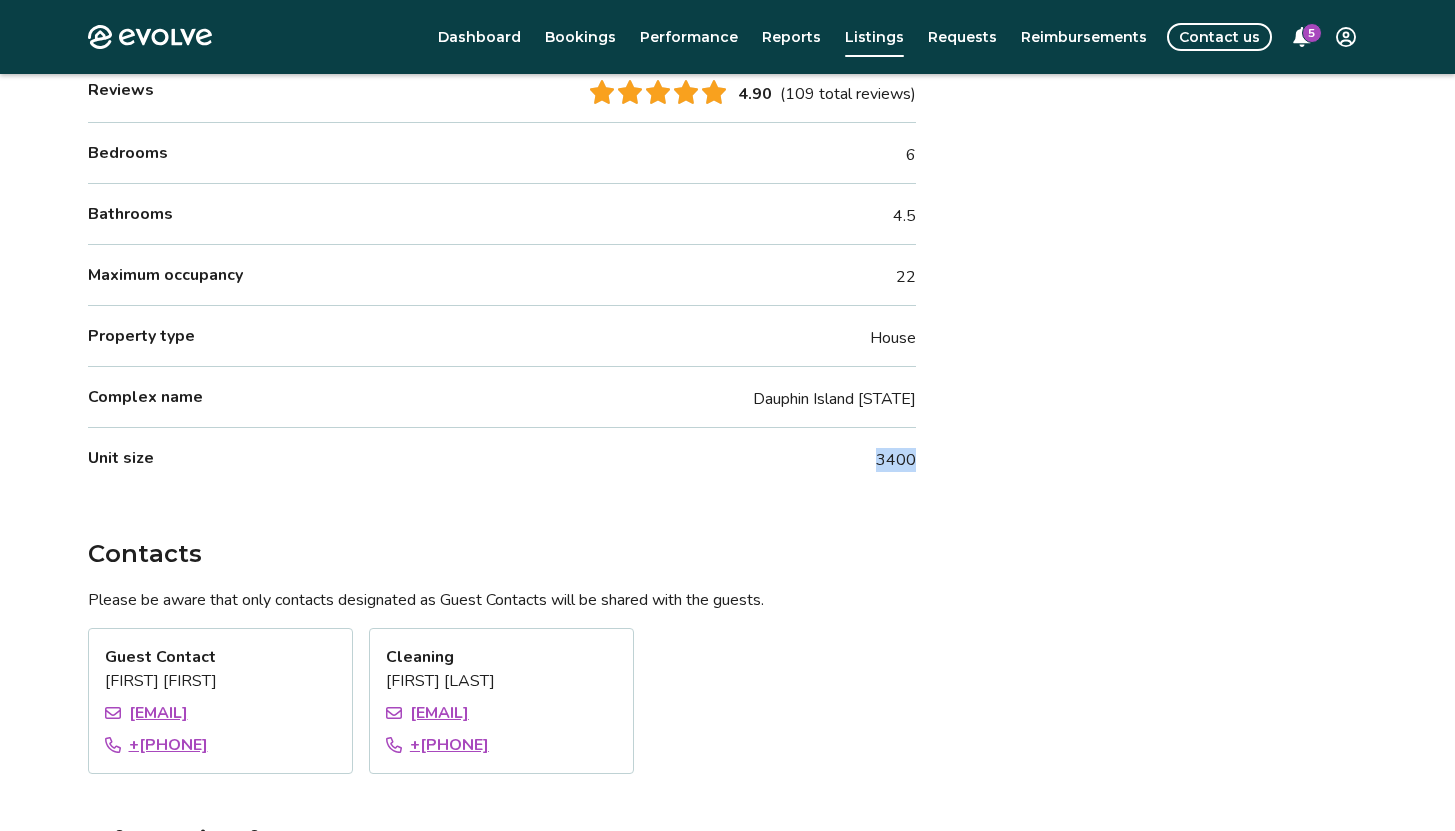 drag, startPoint x: 878, startPoint y: 459, endPoint x: 935, endPoint y: 464, distance: 57.21888 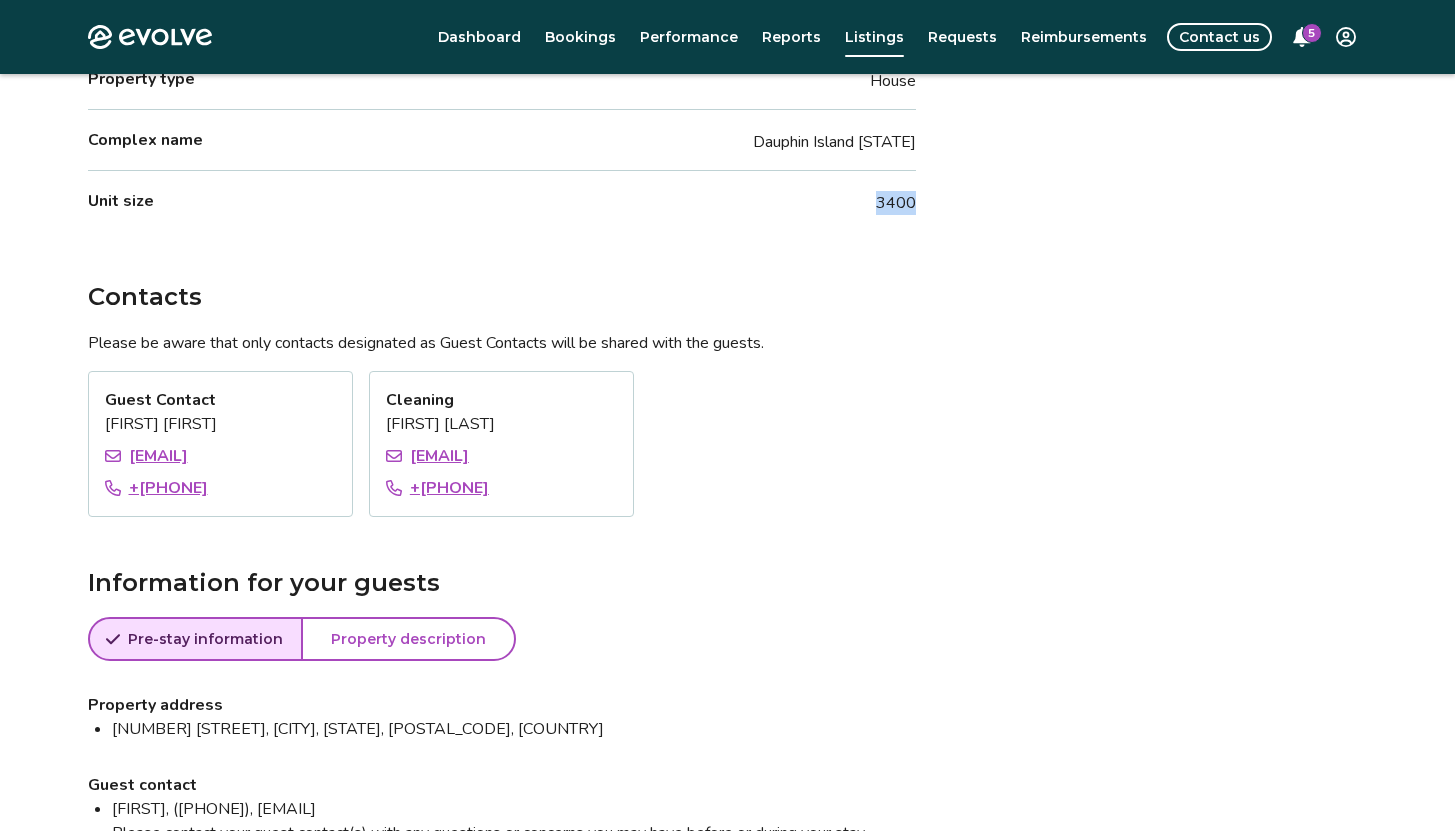 scroll, scrollTop: 1401, scrollLeft: 0, axis: vertical 